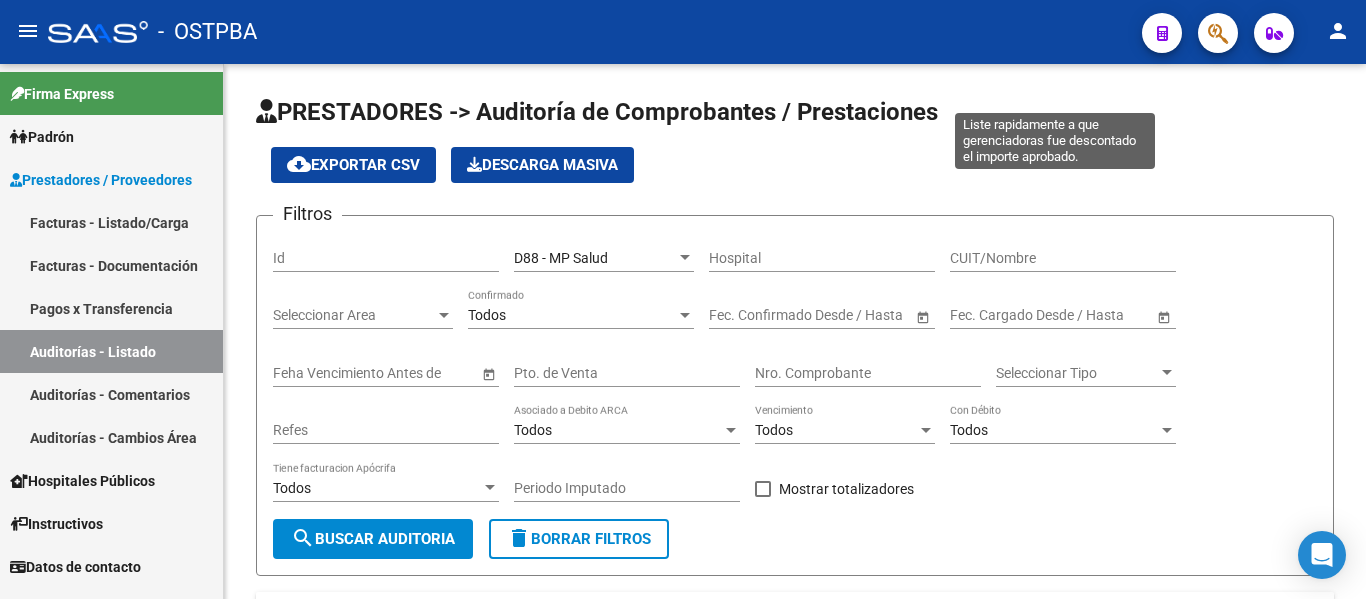 scroll, scrollTop: 0, scrollLeft: 0, axis: both 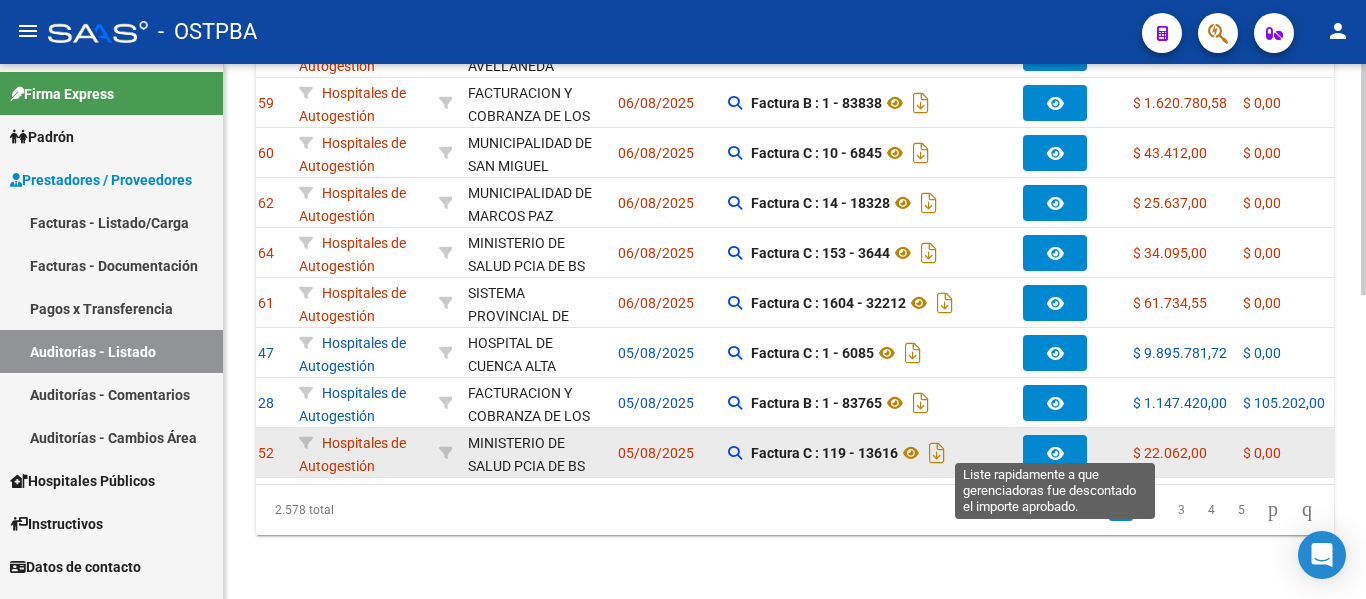 click 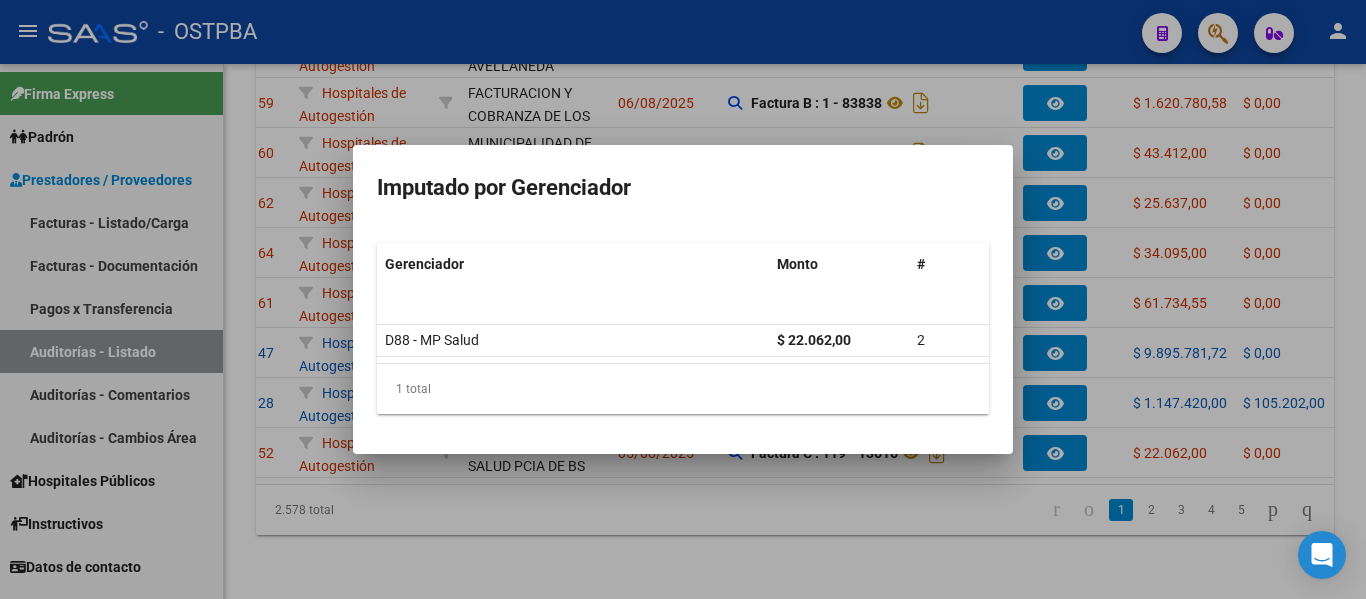 click at bounding box center (683, 299) 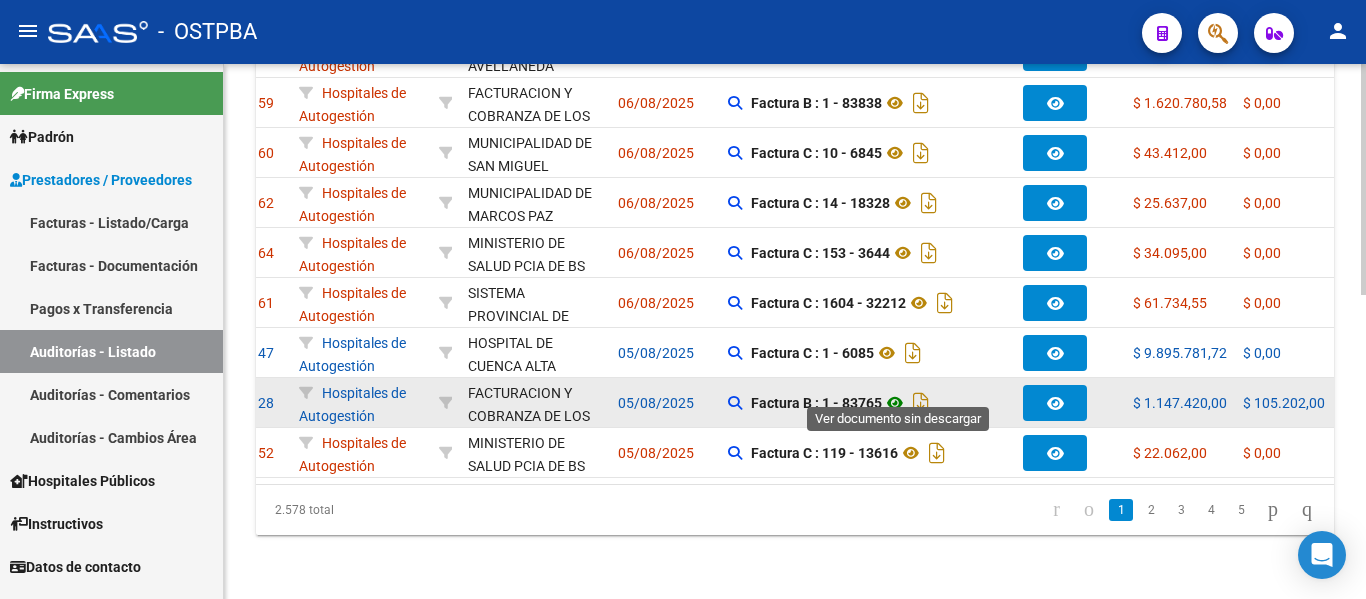 click 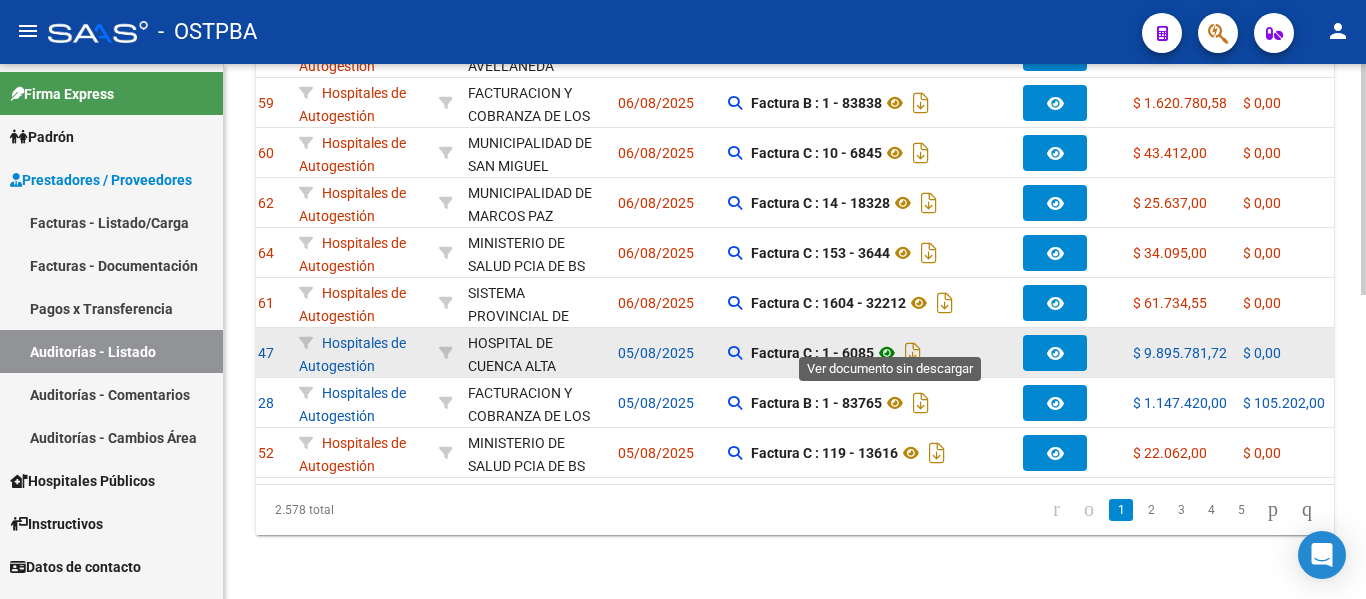 click 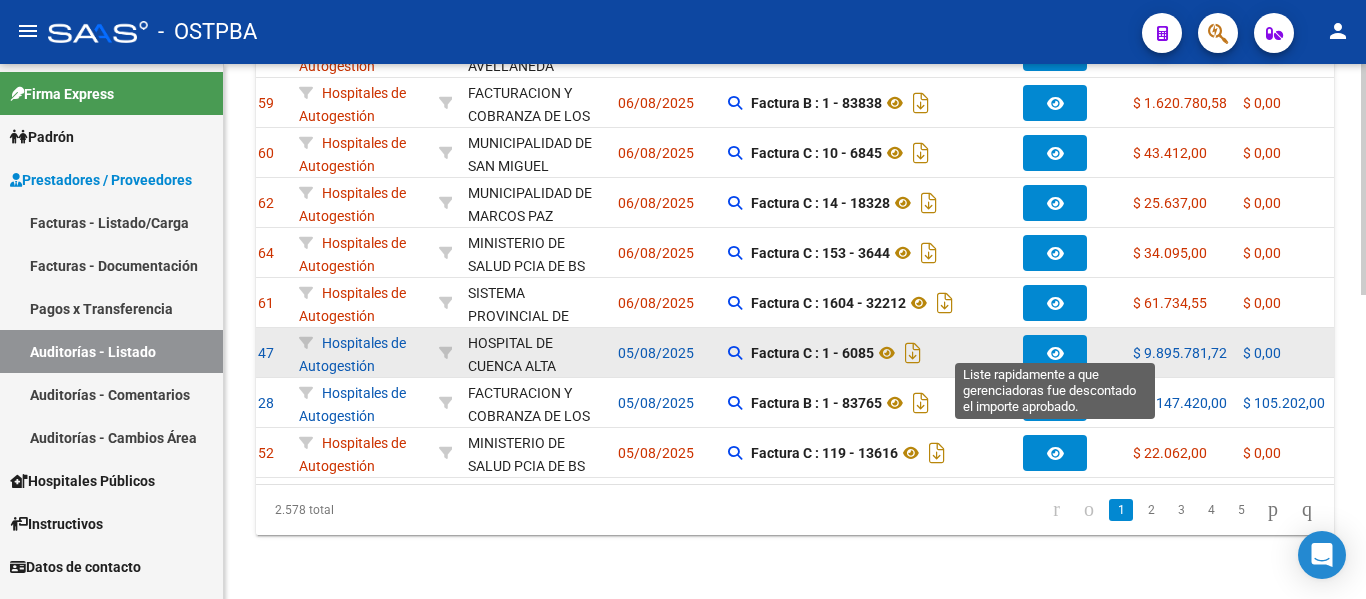 click 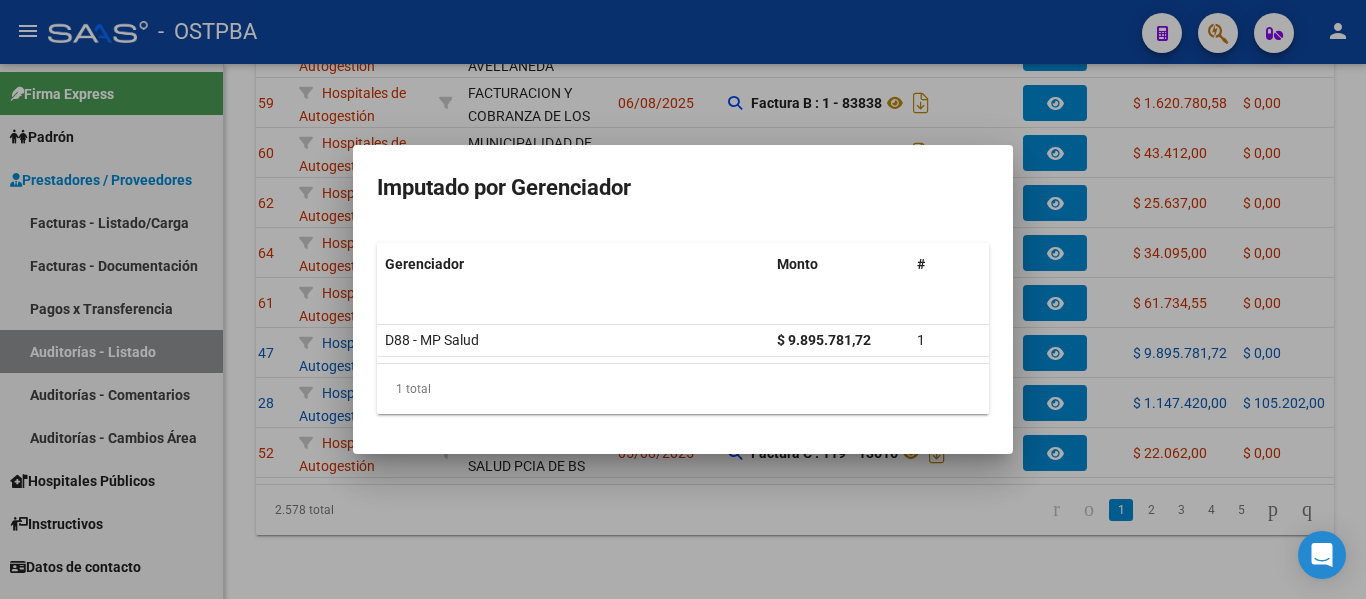 click at bounding box center (683, 299) 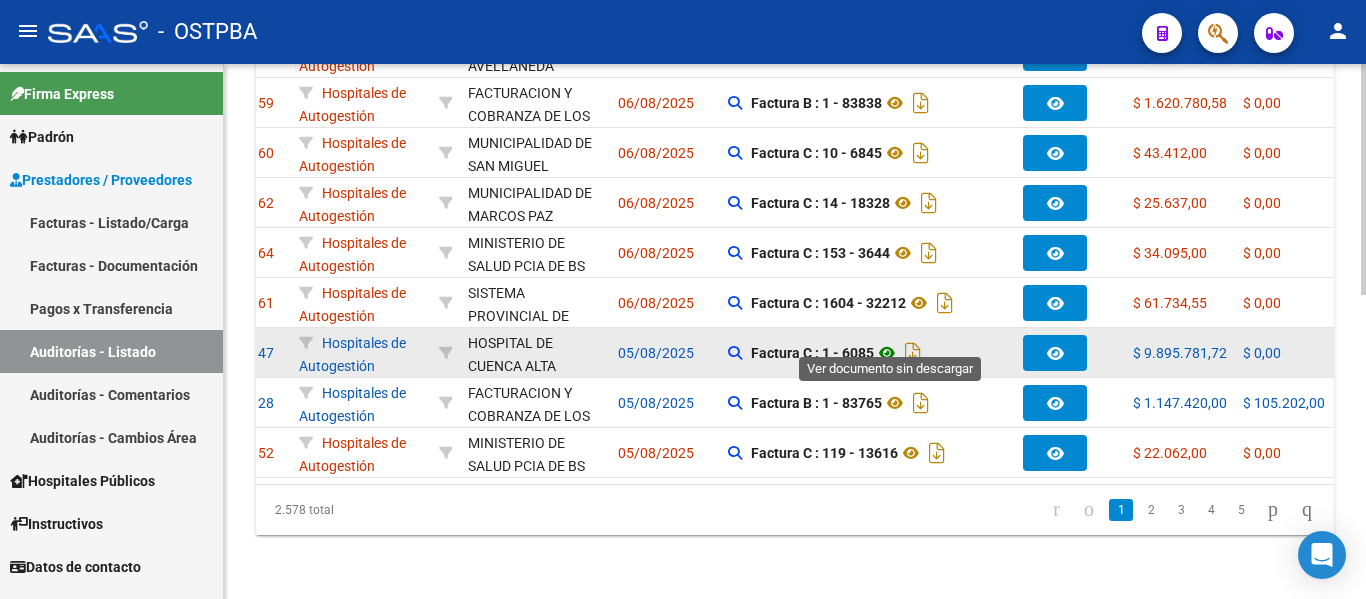 click 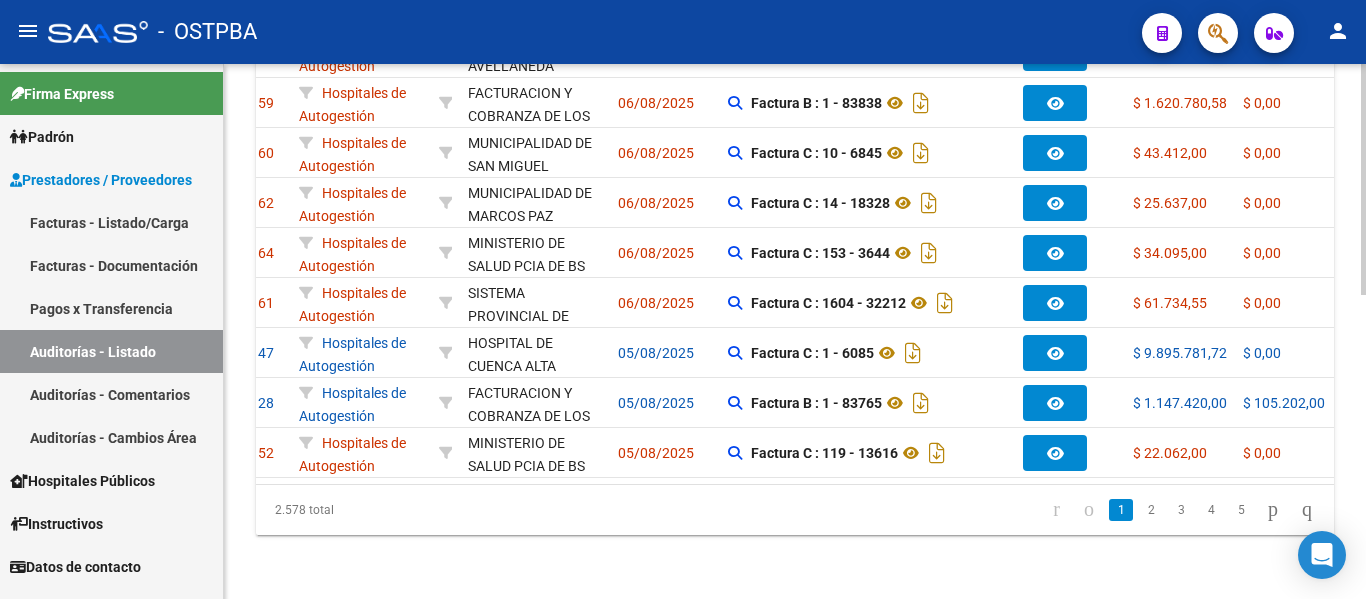 scroll, scrollTop: 0, scrollLeft: 0, axis: both 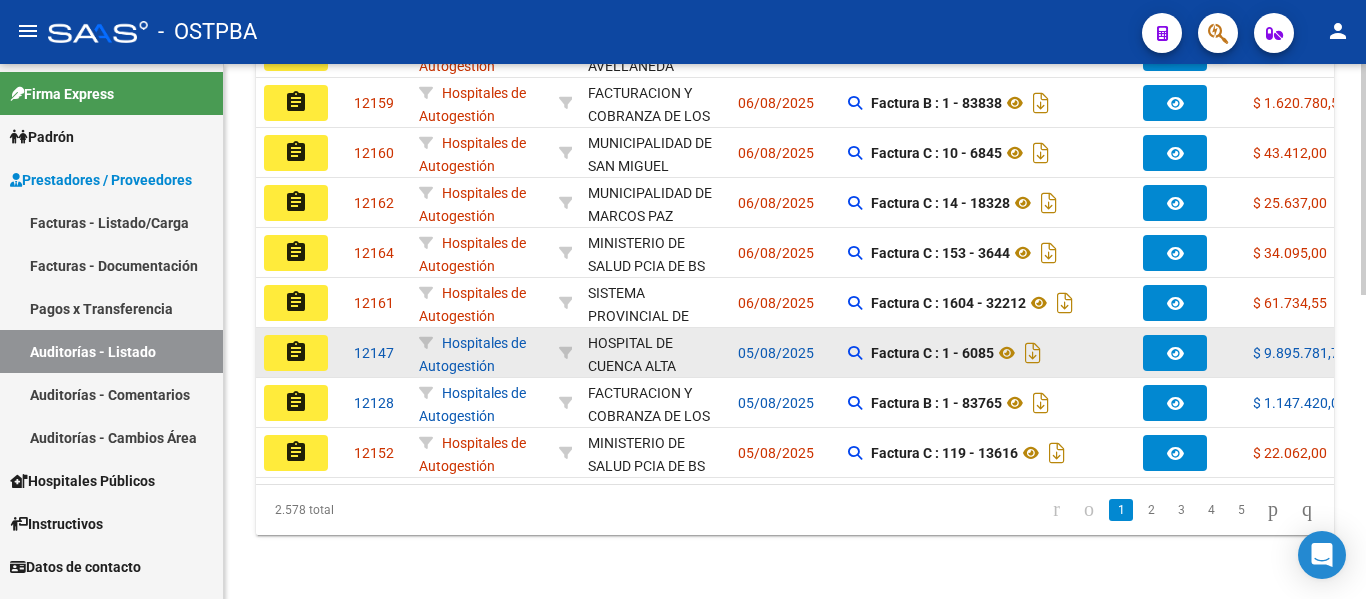 click on "assignment" 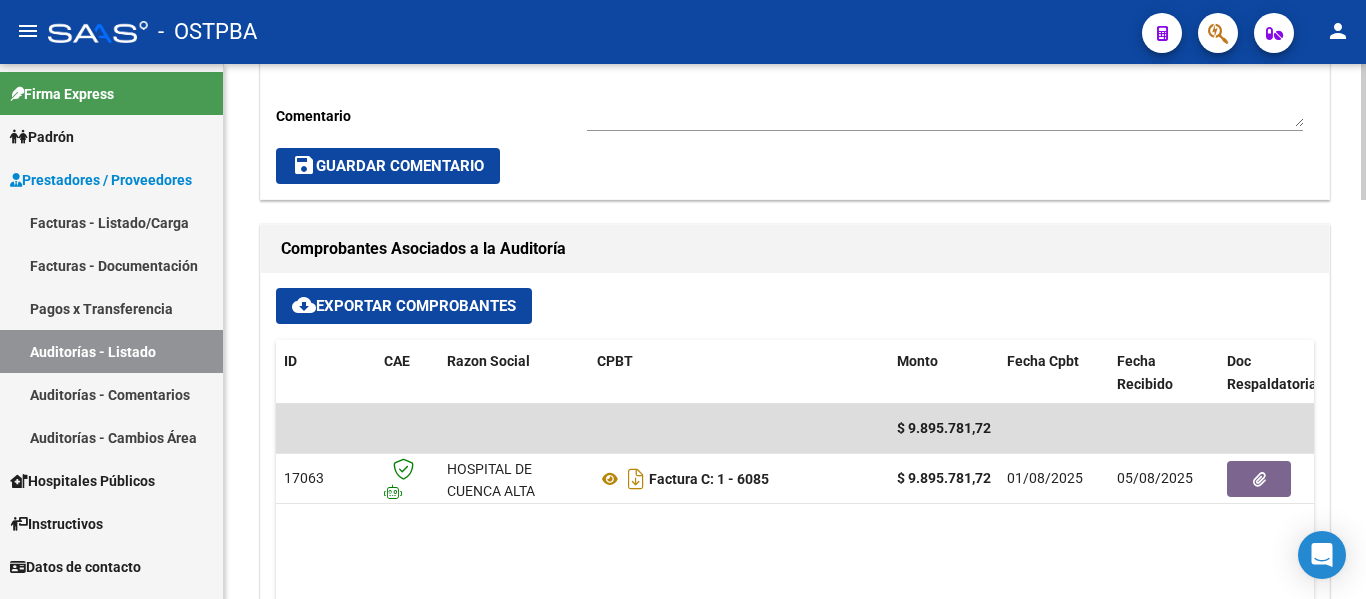 scroll, scrollTop: 800, scrollLeft: 0, axis: vertical 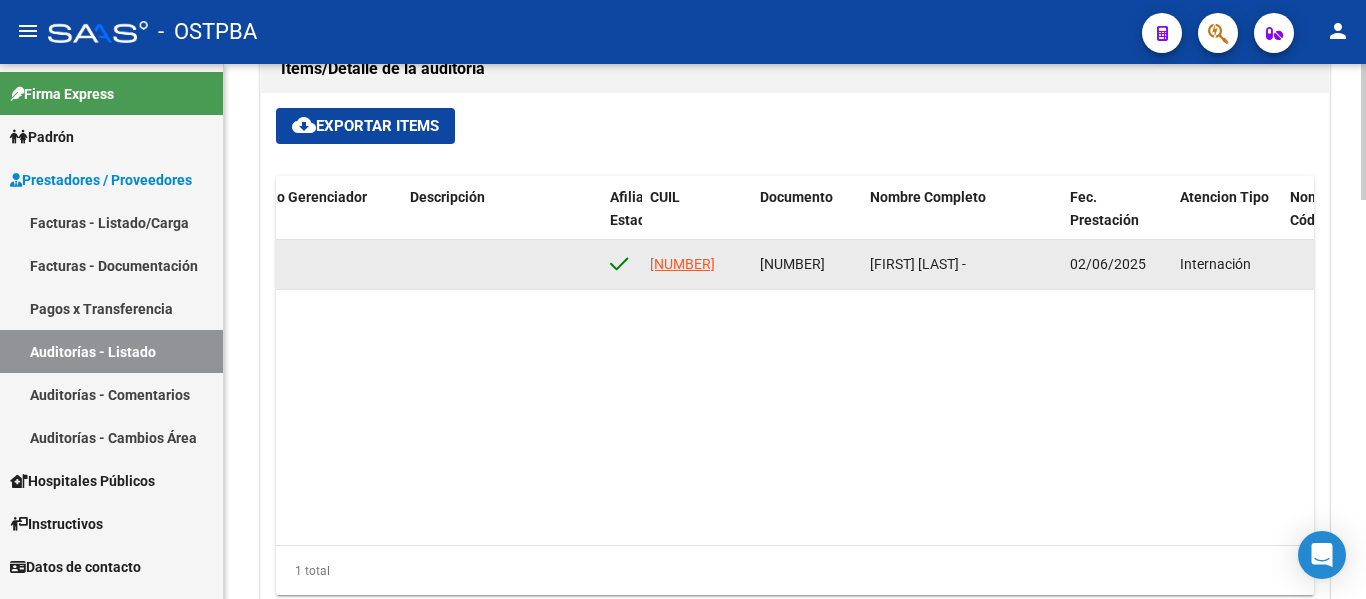 drag, startPoint x: 760, startPoint y: 270, endPoint x: 843, endPoint y: 270, distance: 83 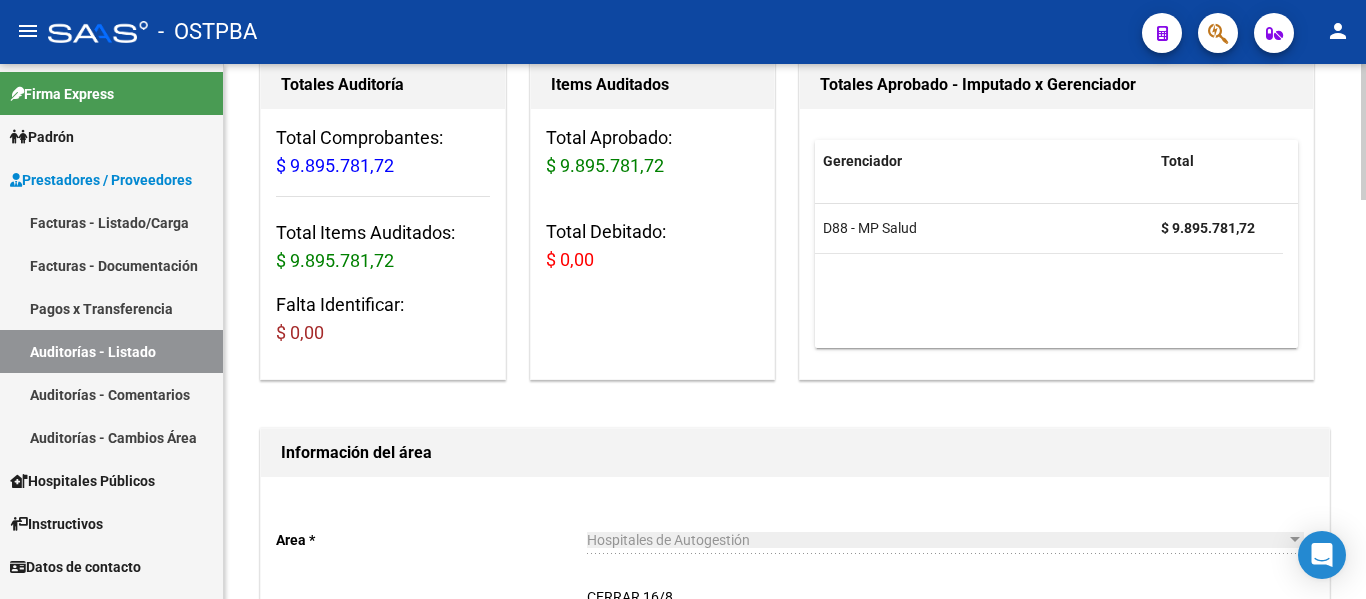 scroll, scrollTop: 0, scrollLeft: 0, axis: both 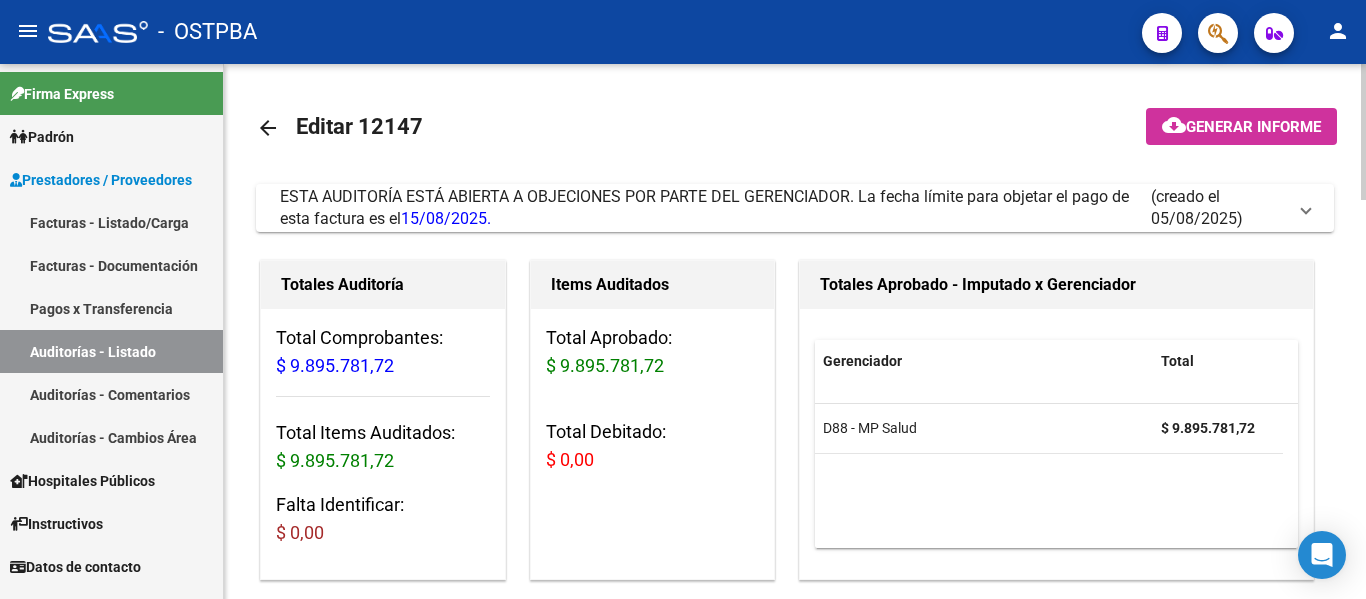 click on "arrow_back" 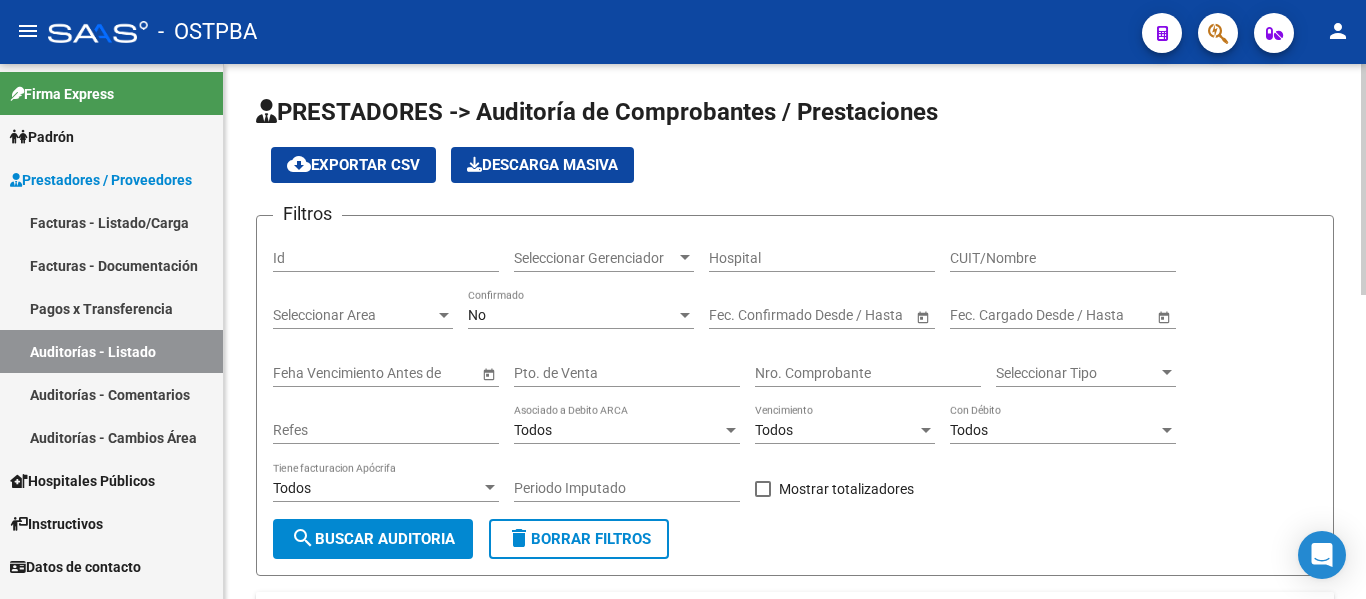 click on "Seleccionar Gerenciador Seleccionar Gerenciador" 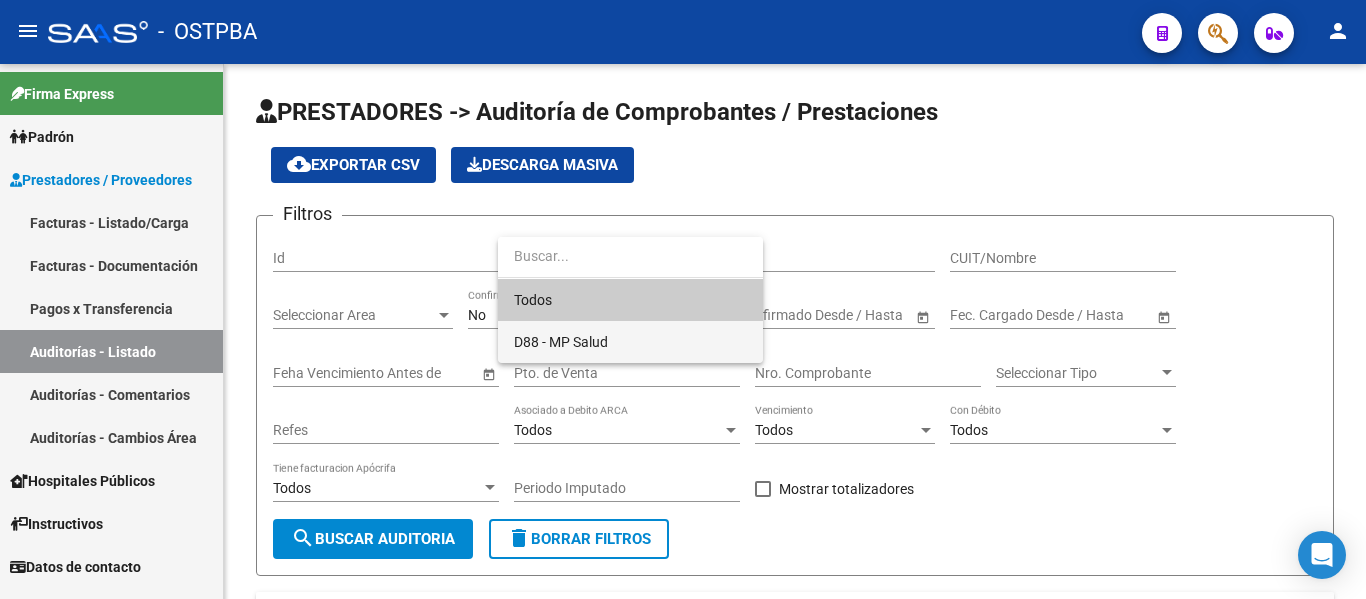 click on "D88 - MP Salud" at bounding box center (561, 342) 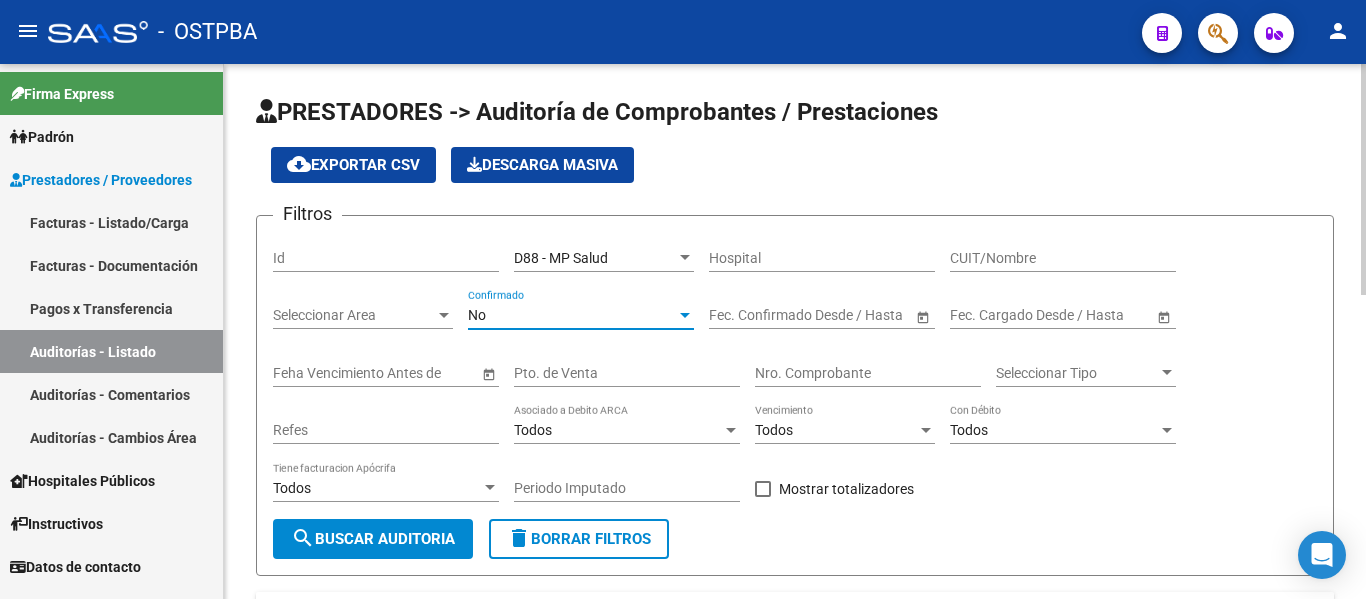 click on "No" at bounding box center (572, 315) 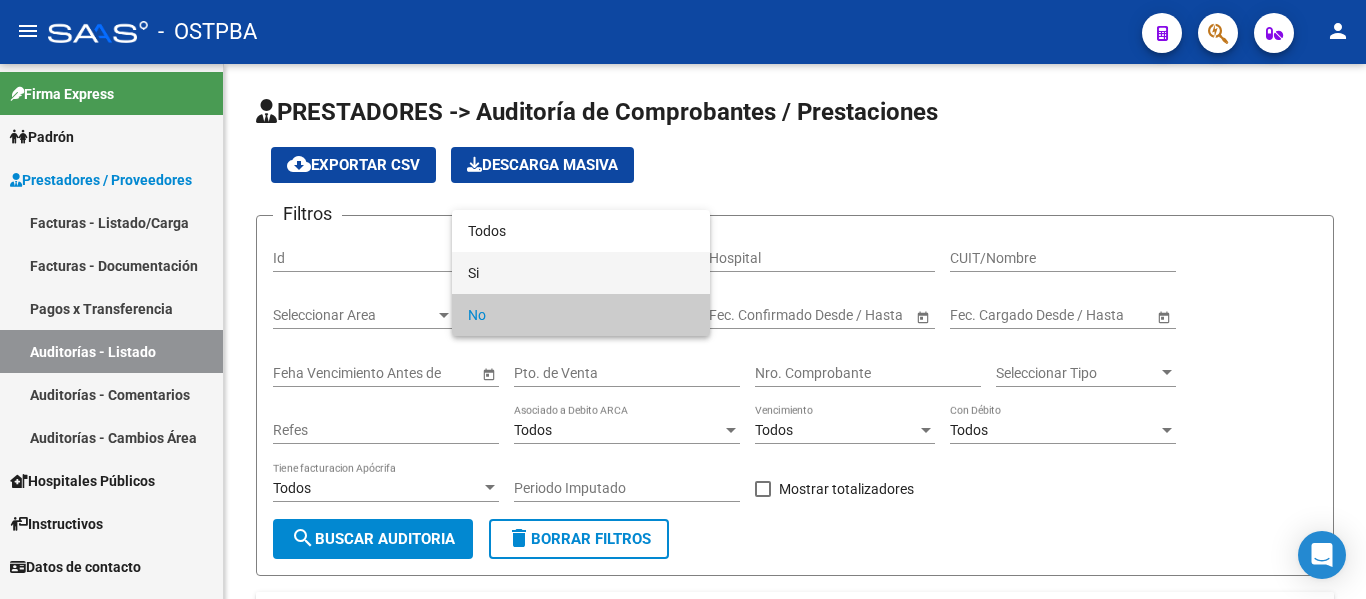 click on "Si" at bounding box center (581, 273) 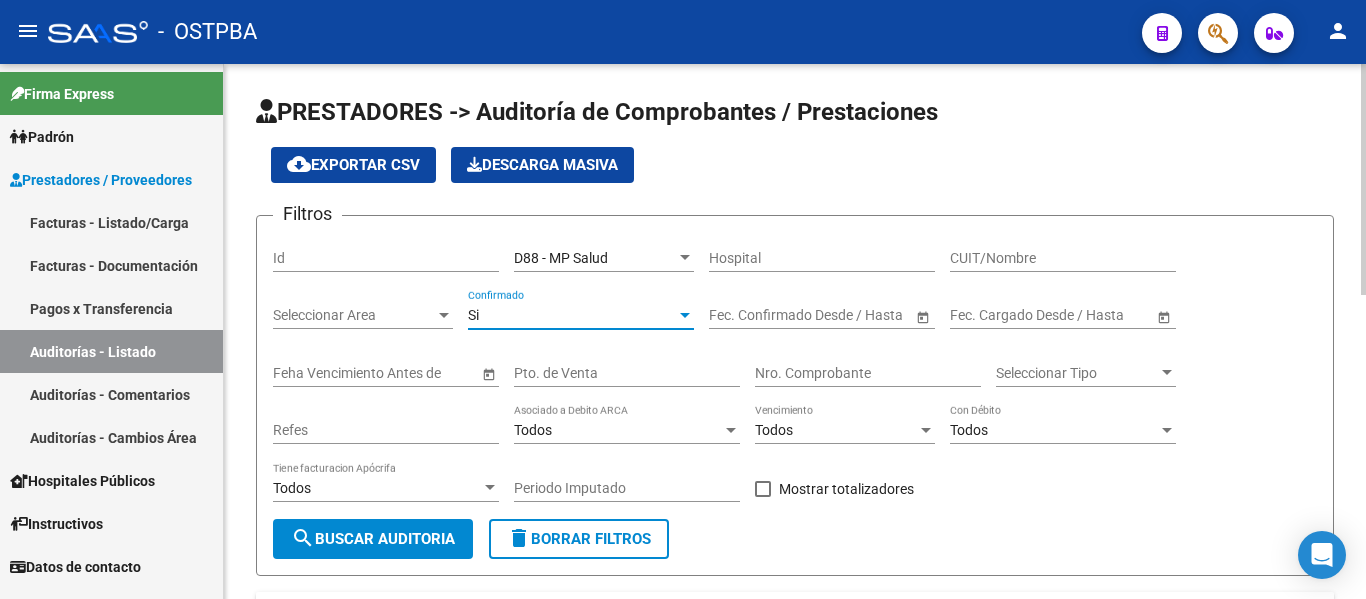 click on "Si Confirmado" 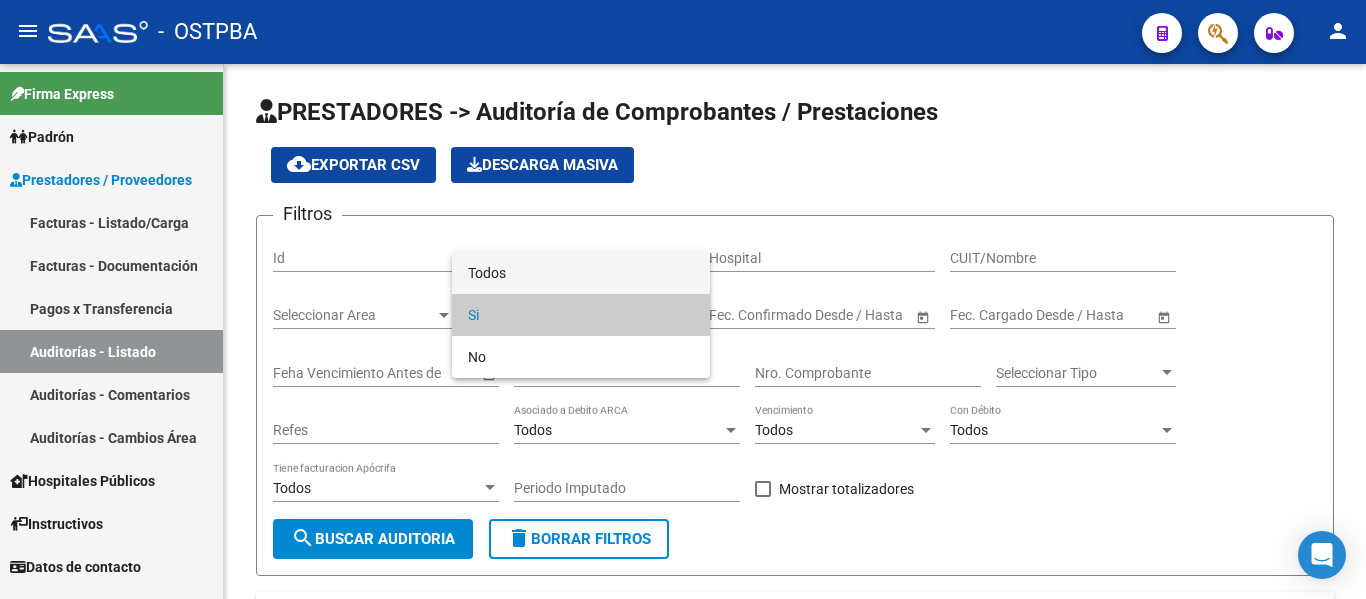drag, startPoint x: 534, startPoint y: 248, endPoint x: 537, endPoint y: 259, distance: 11.401754 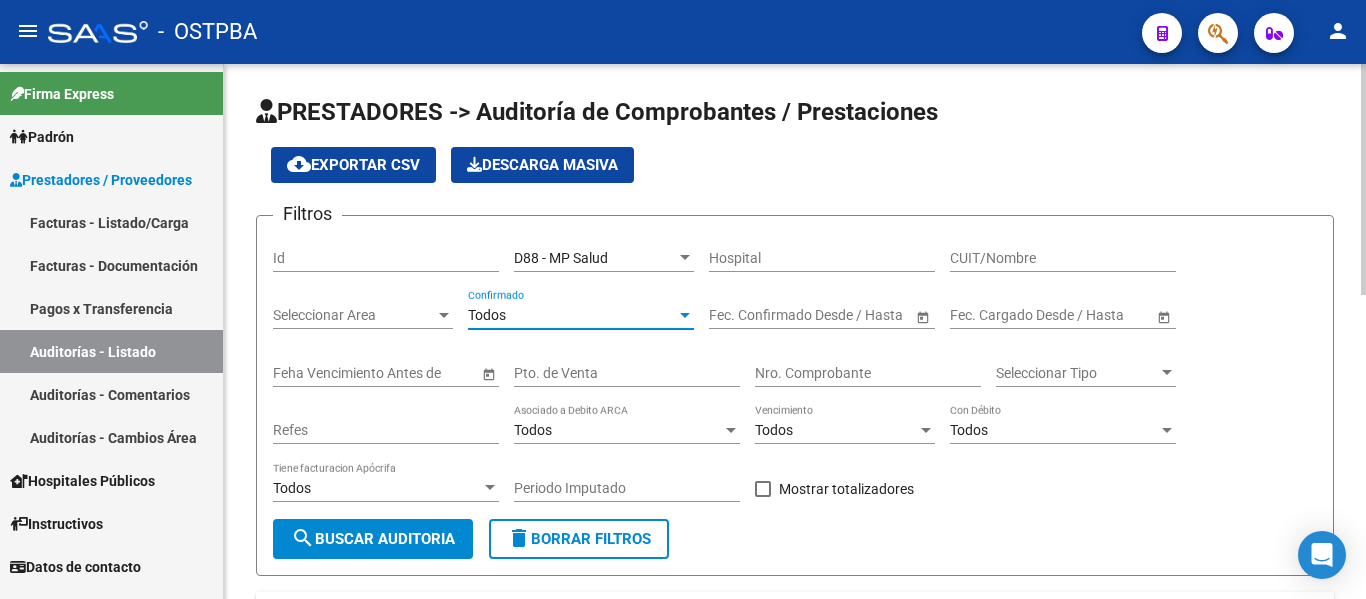 click on "search  Buscar Auditoria" 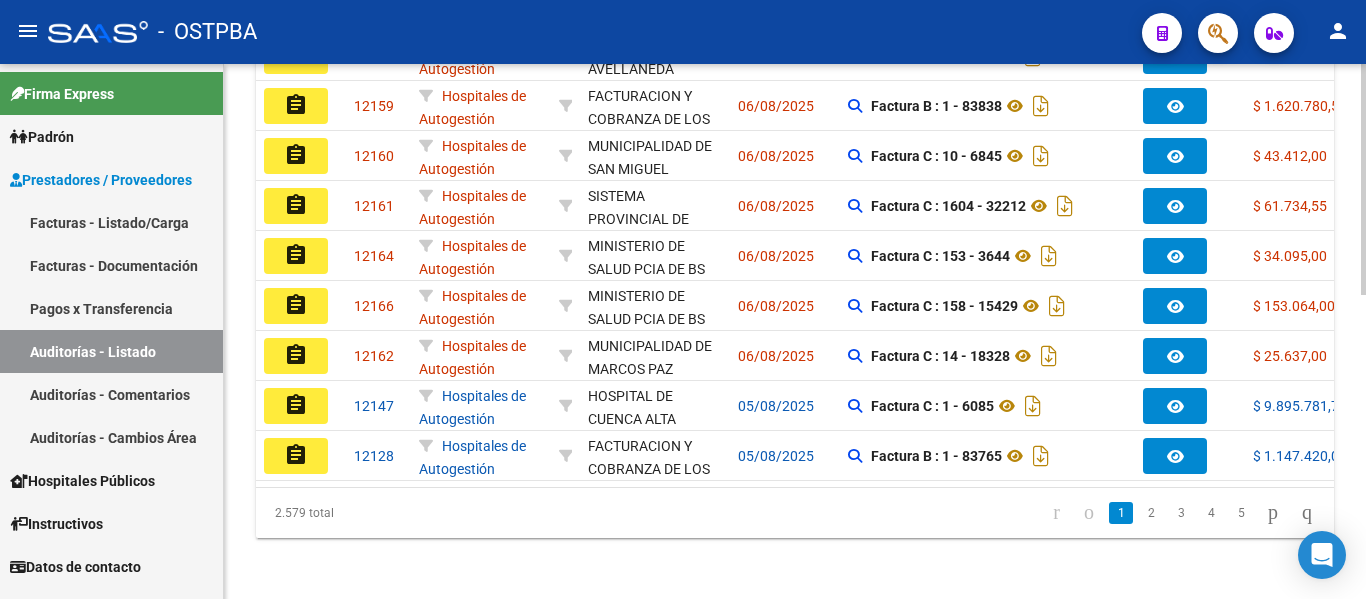 scroll, scrollTop: 700, scrollLeft: 0, axis: vertical 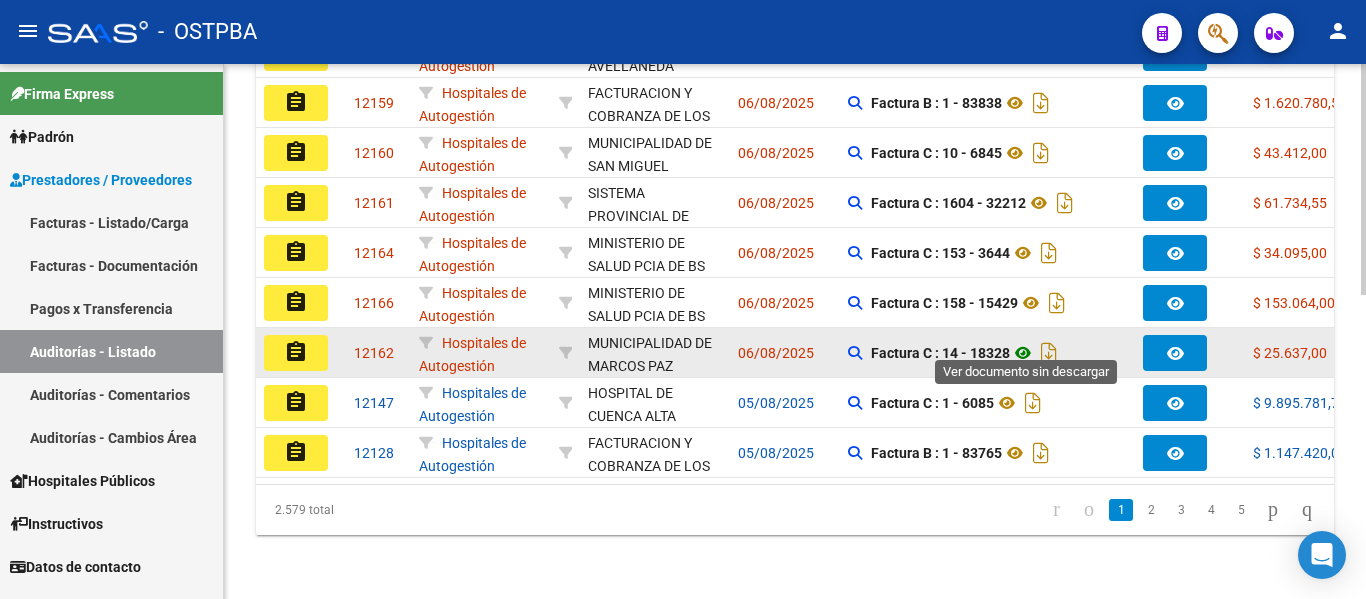 click 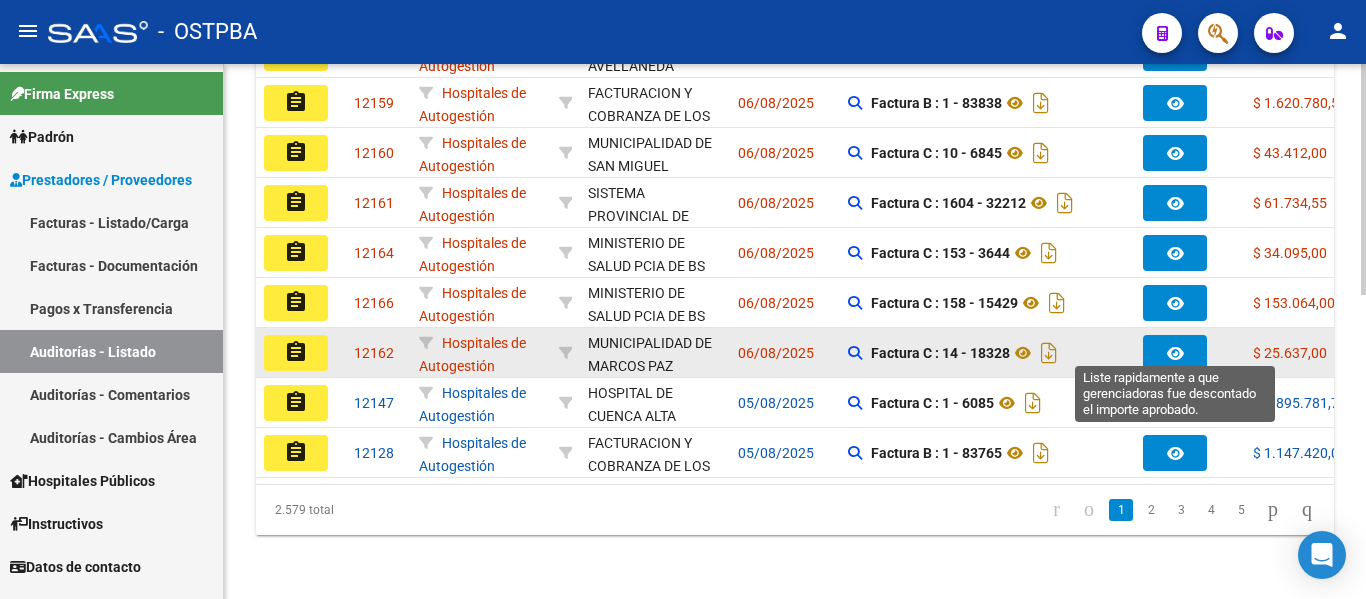 click 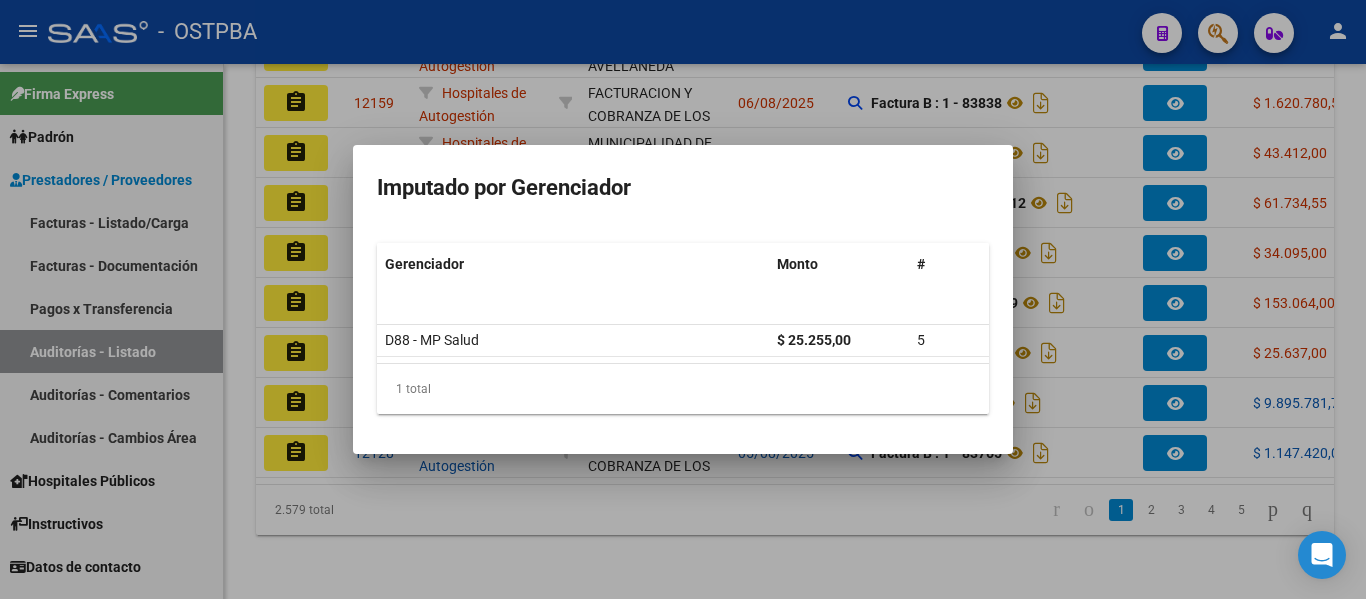 click at bounding box center [683, 299] 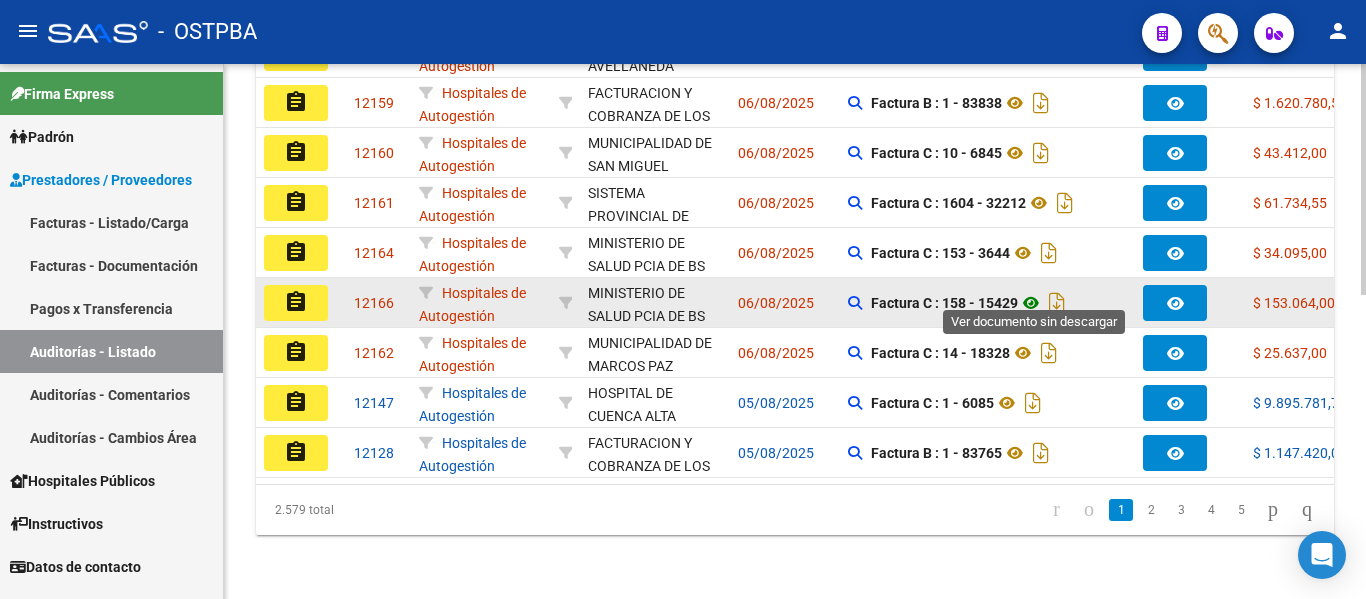 click 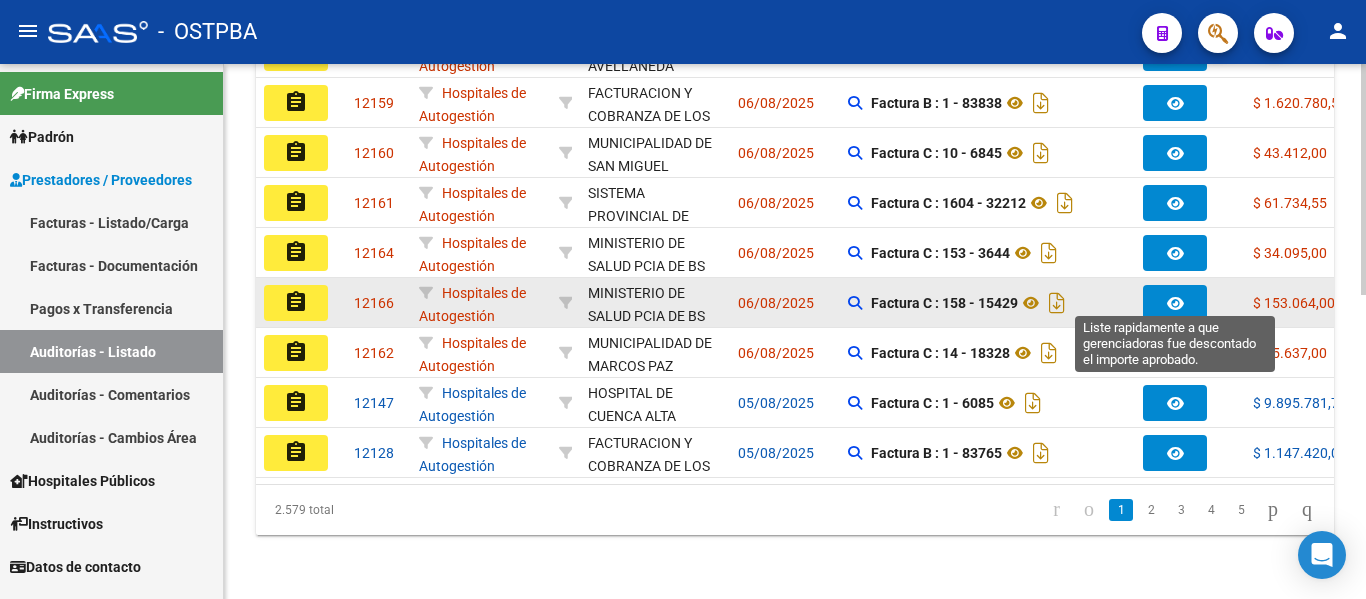 click 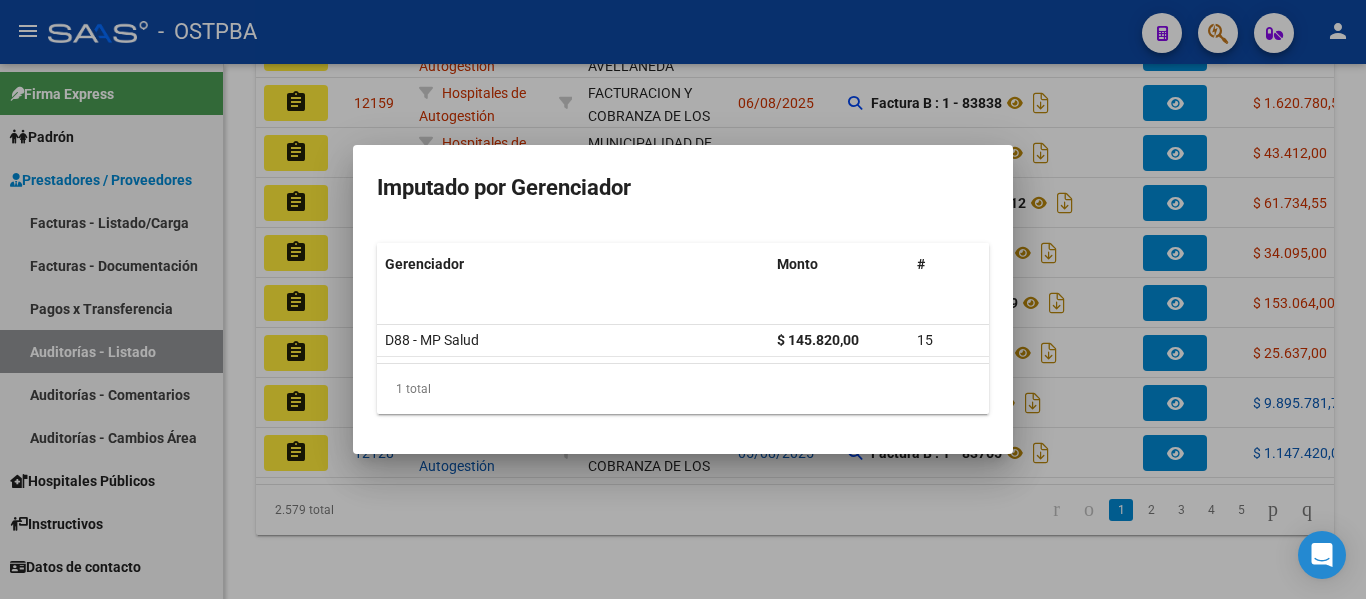 click at bounding box center [683, 299] 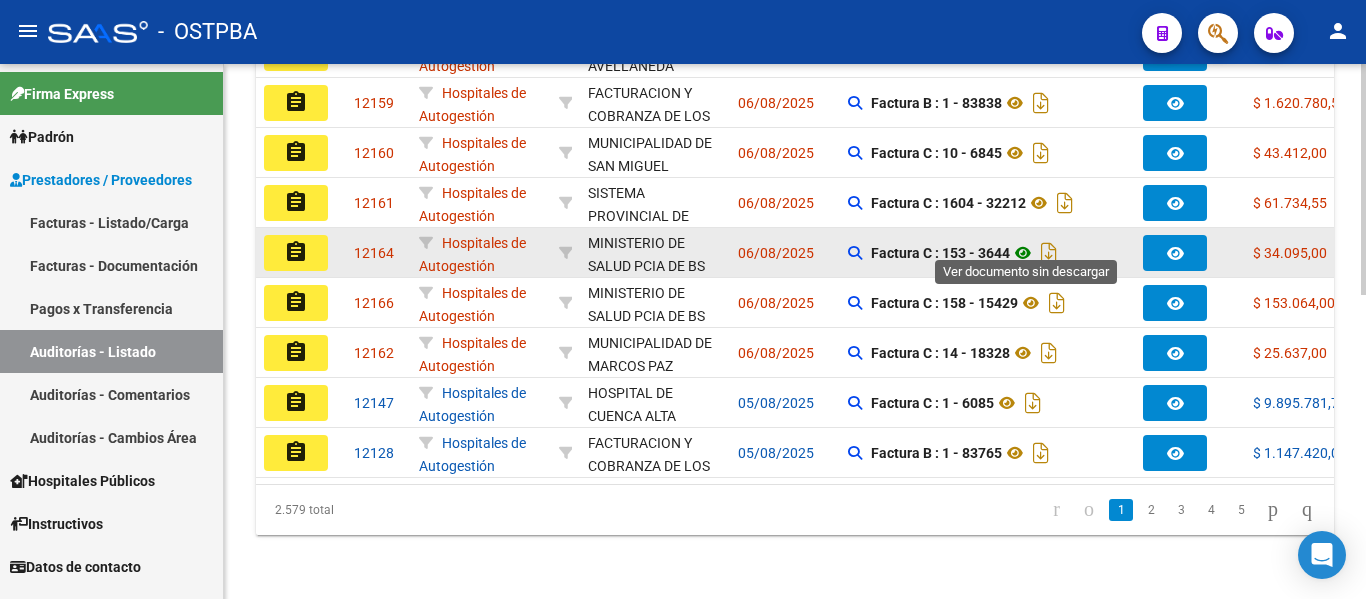 click 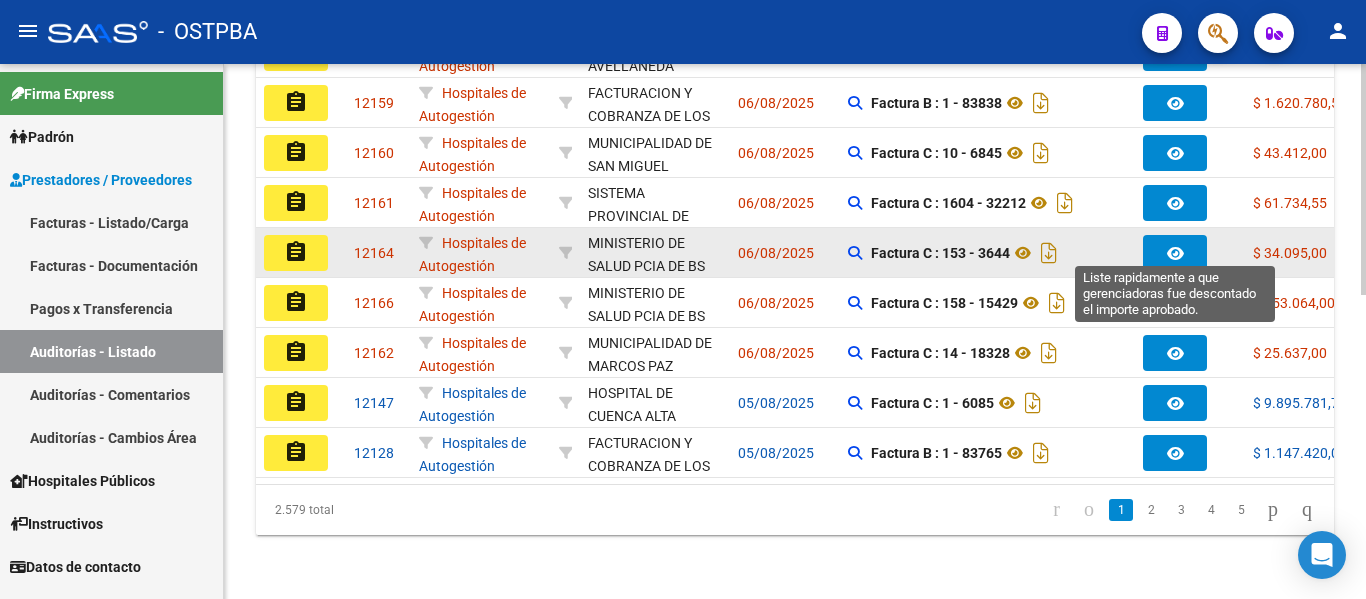 click 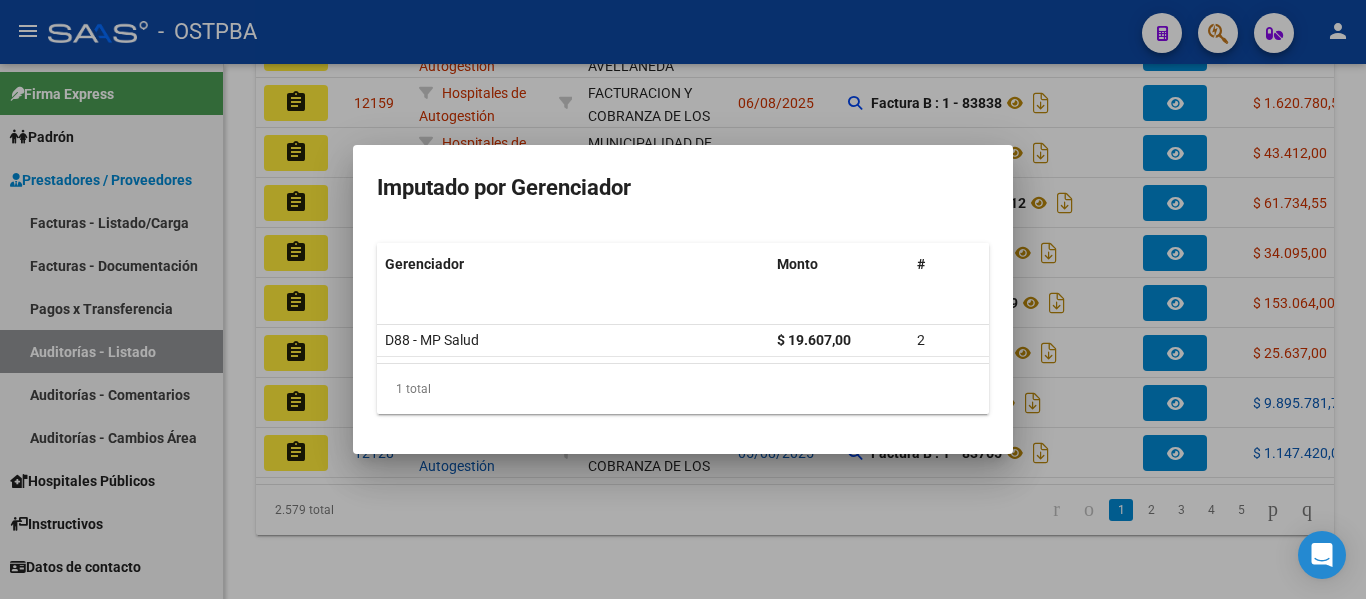 click at bounding box center [683, 299] 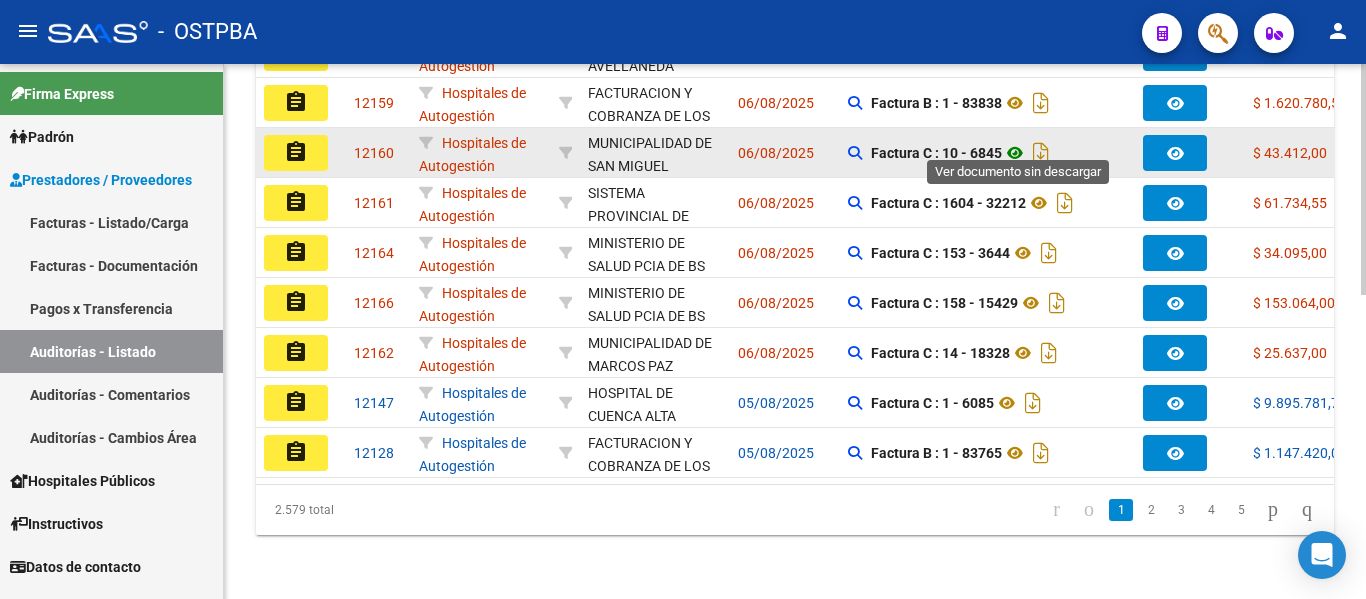 click 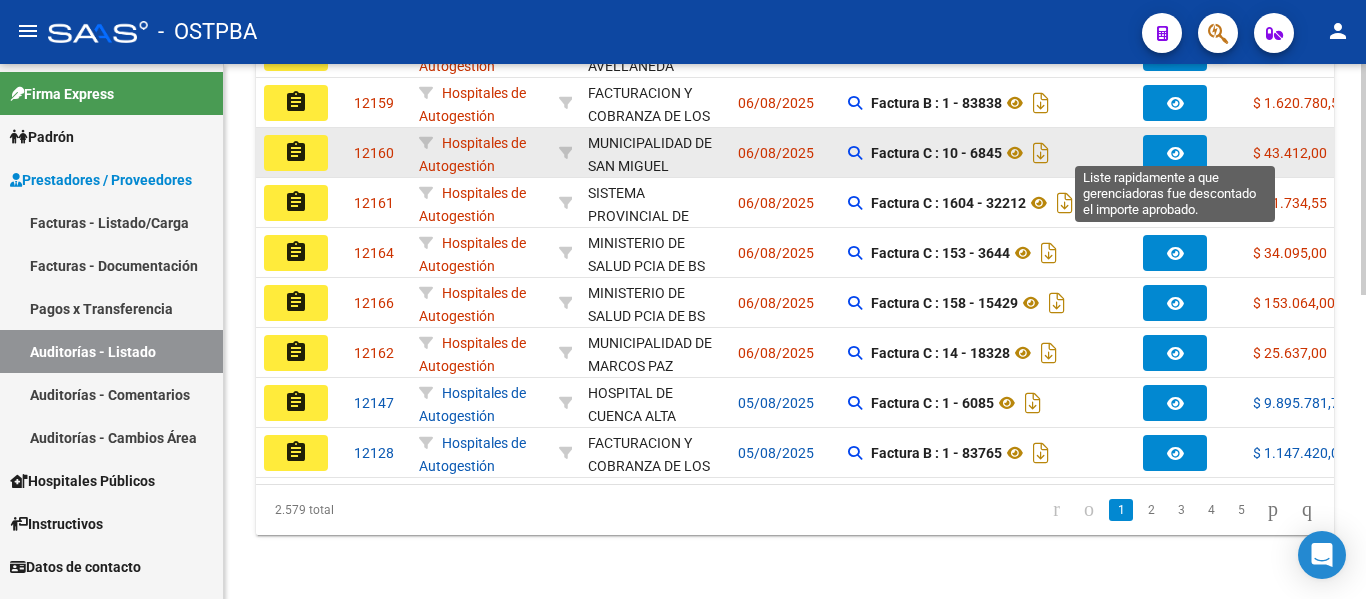 click 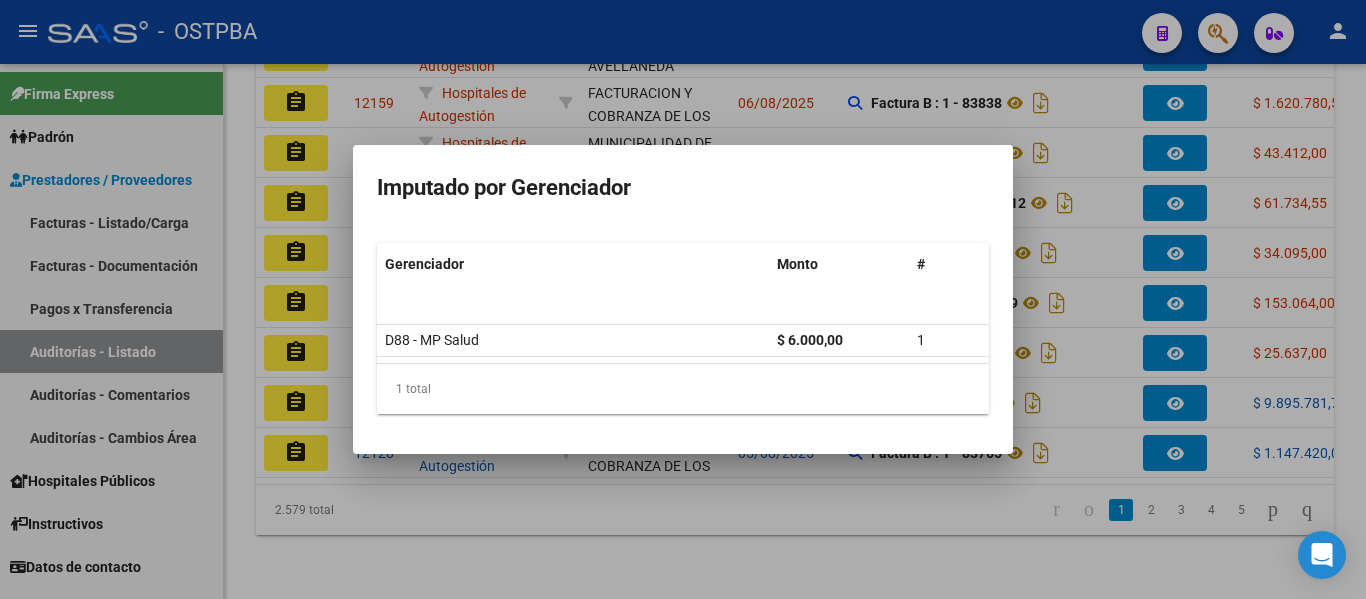 click at bounding box center (683, 299) 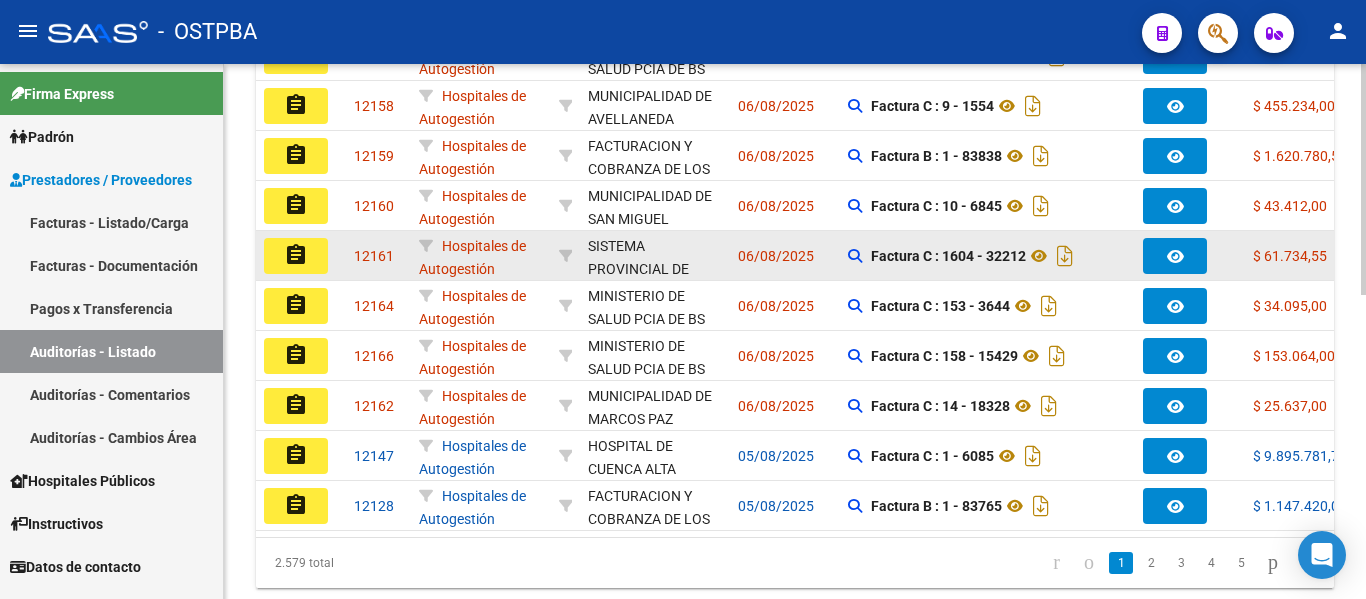 scroll, scrollTop: 600, scrollLeft: 0, axis: vertical 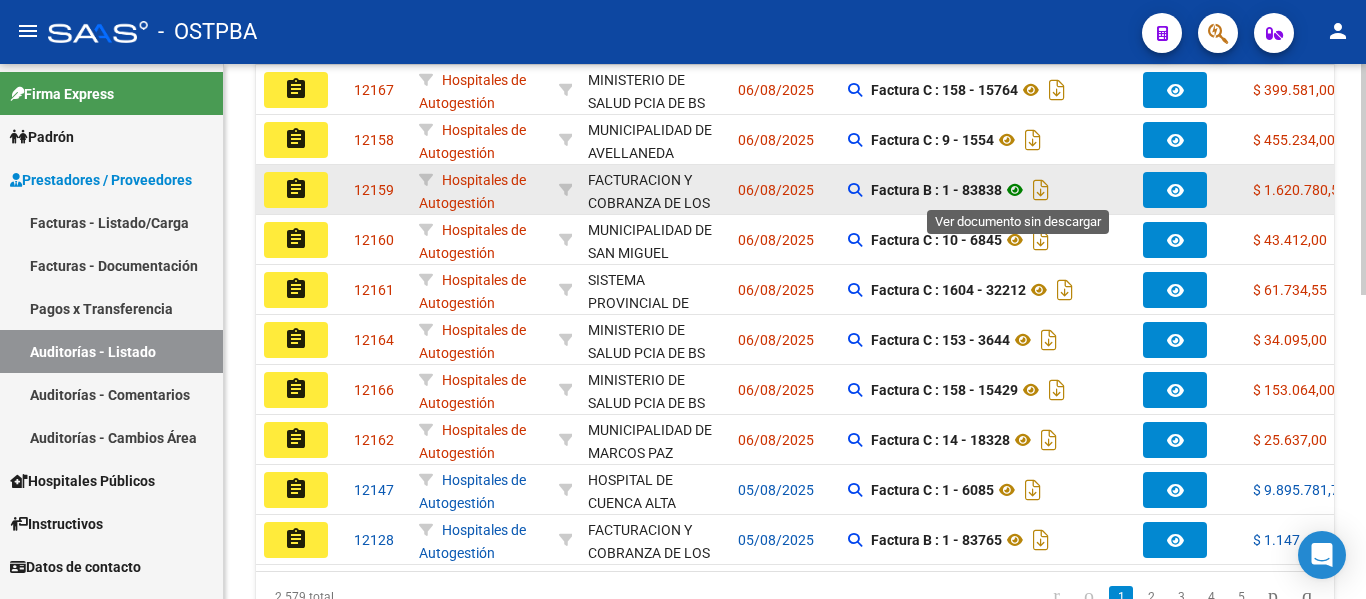 click 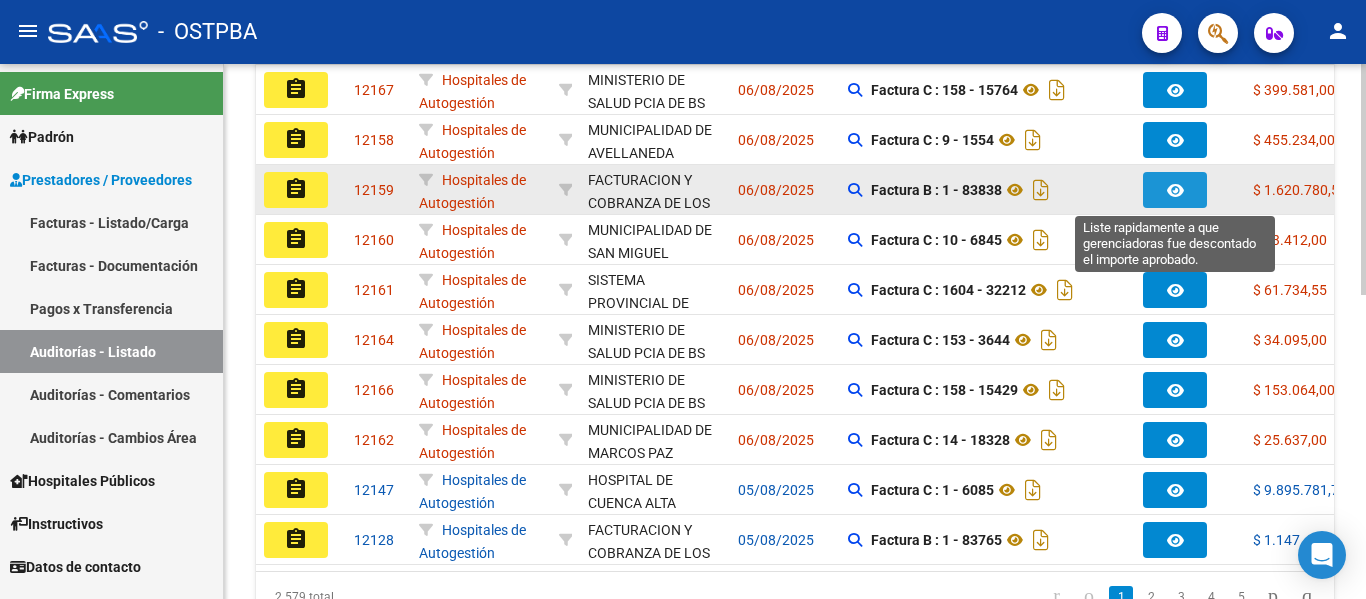 click 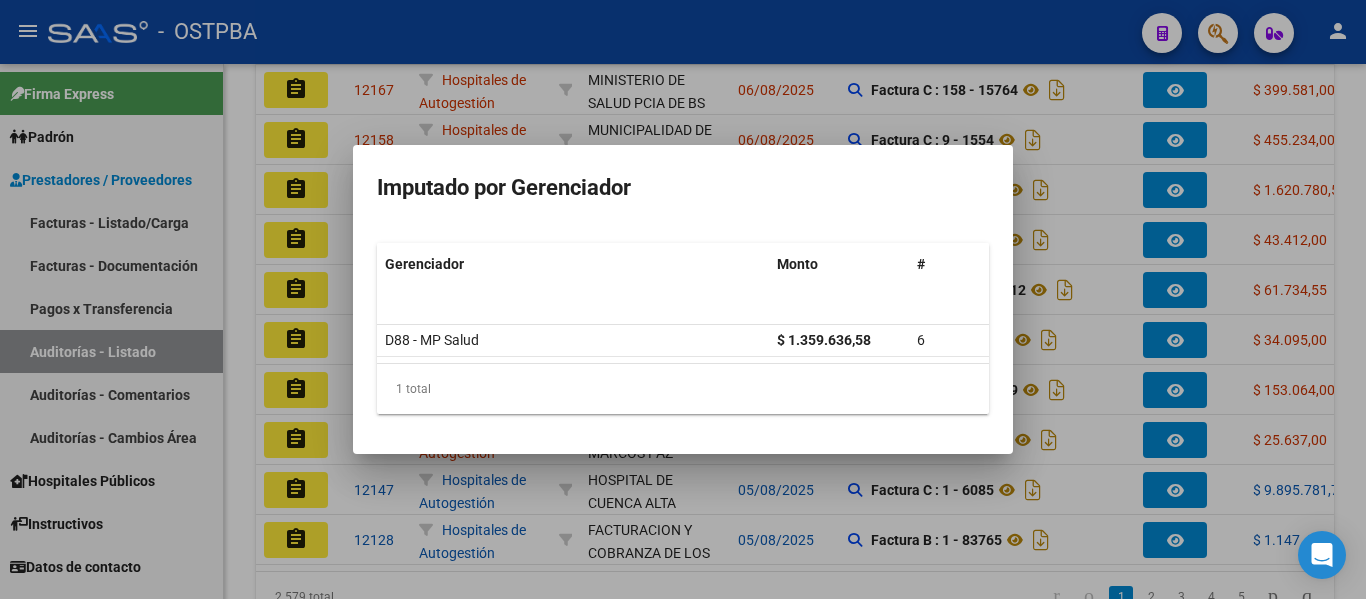 click at bounding box center [683, 299] 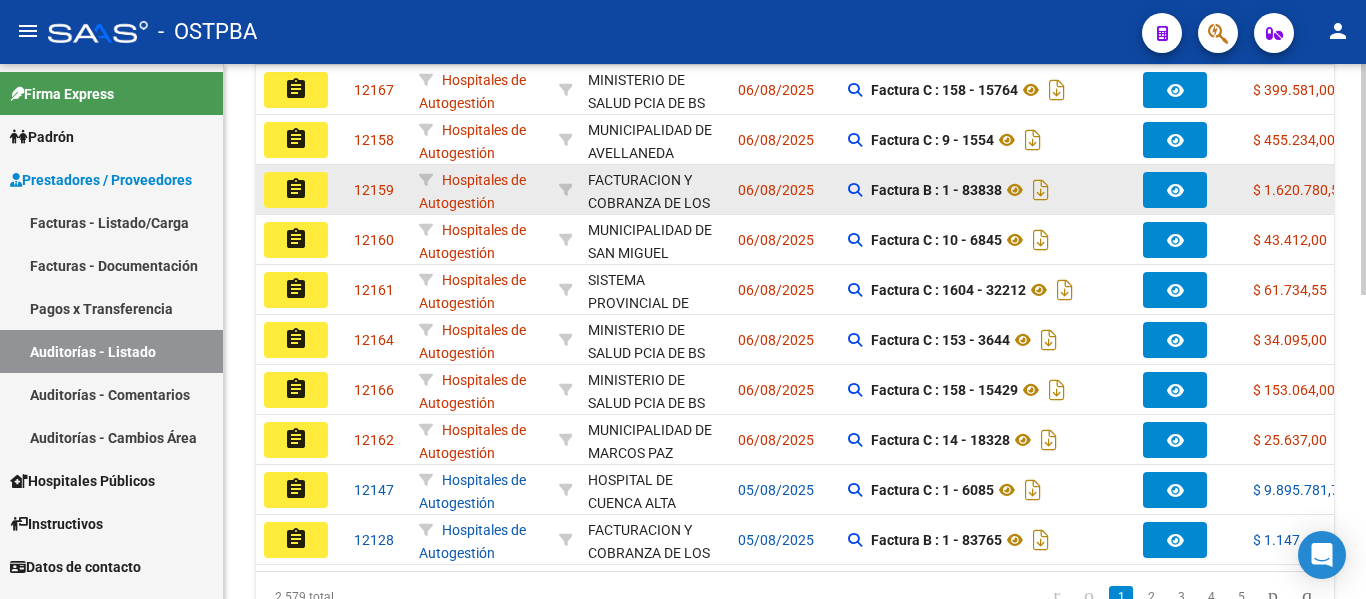 click 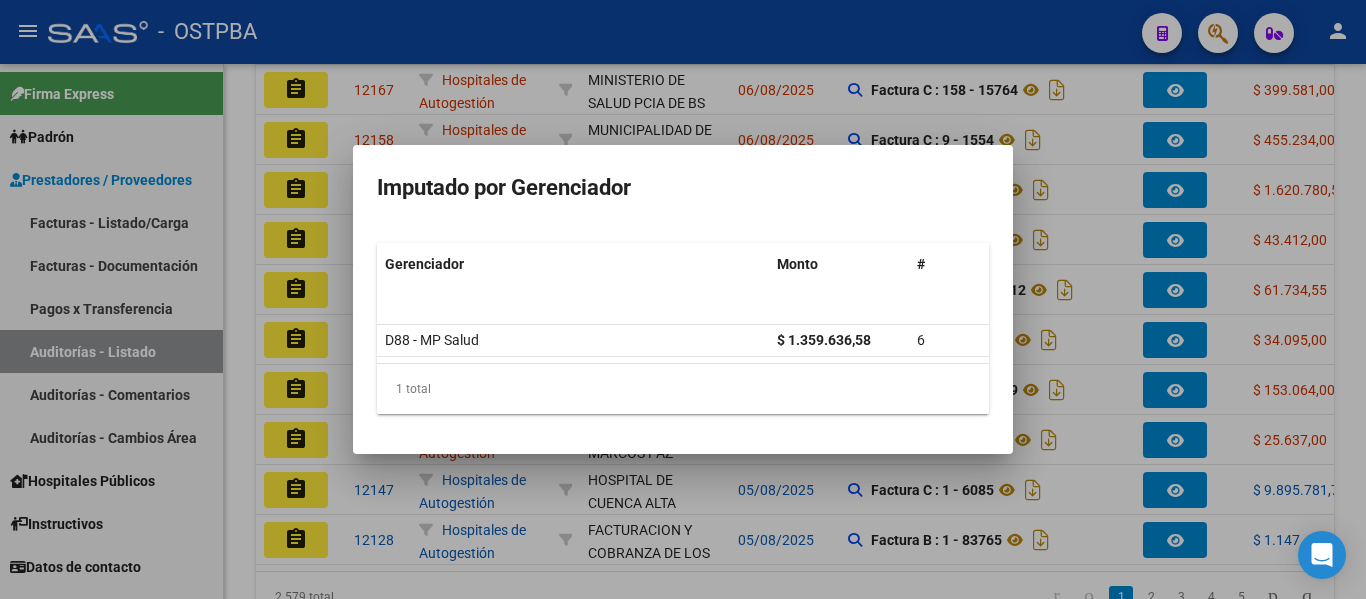 click at bounding box center (683, 299) 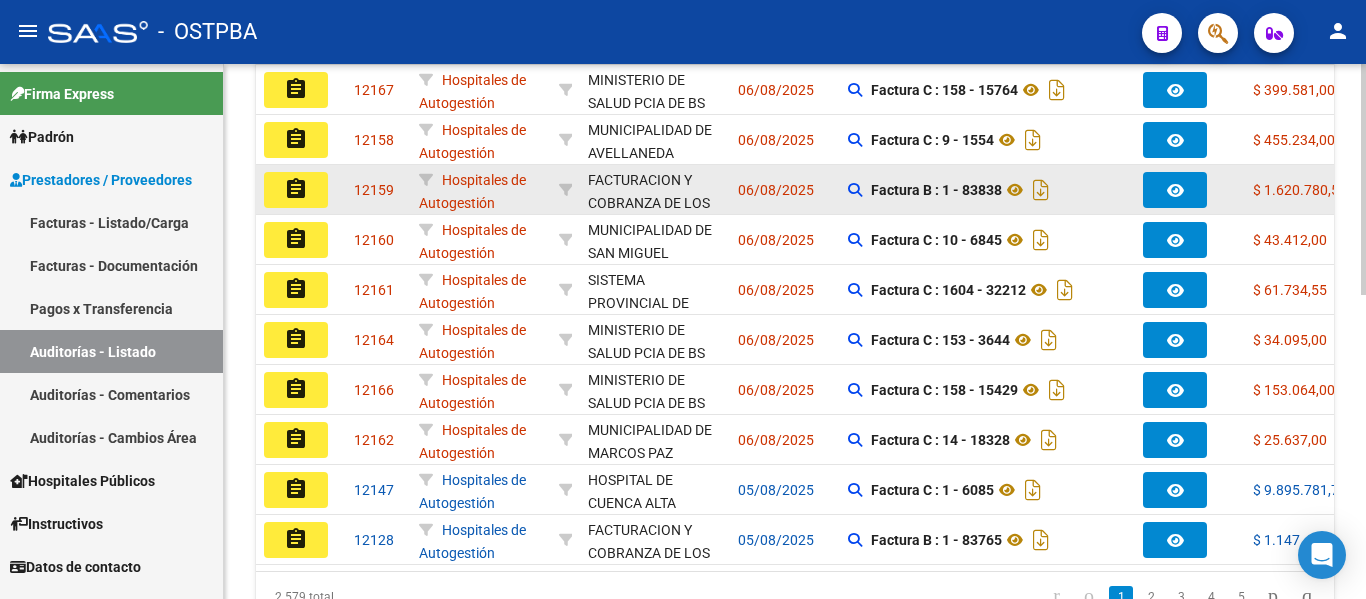 click on "assignment" 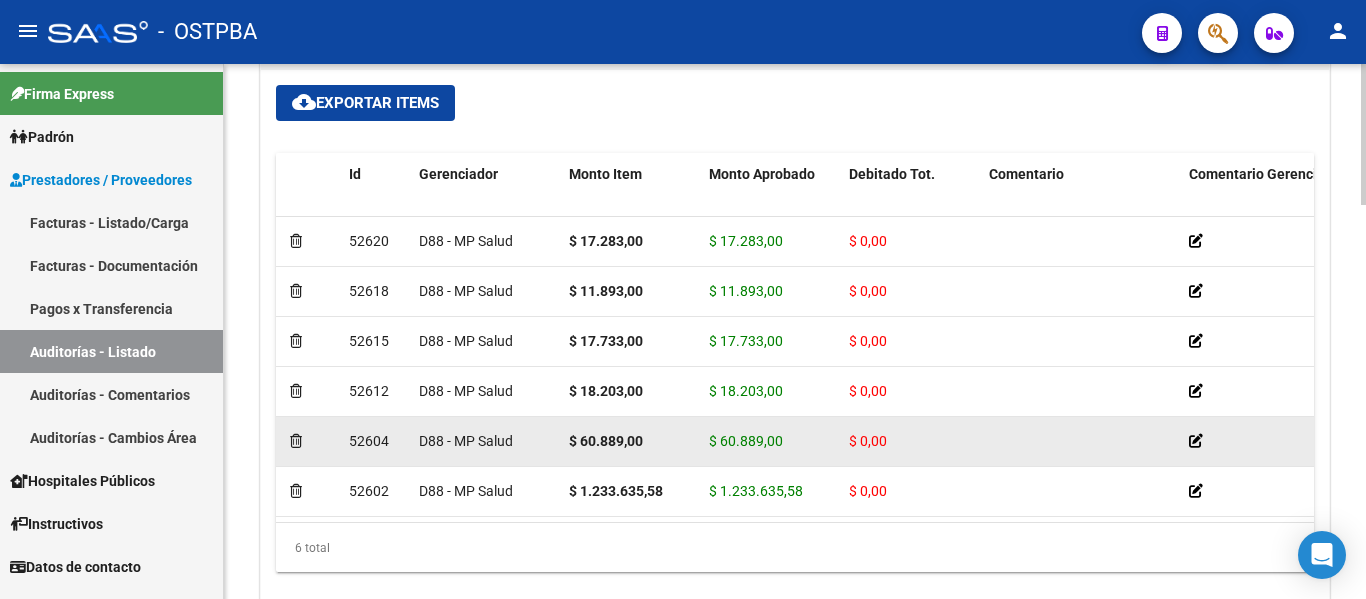 scroll, scrollTop: 1400, scrollLeft: 0, axis: vertical 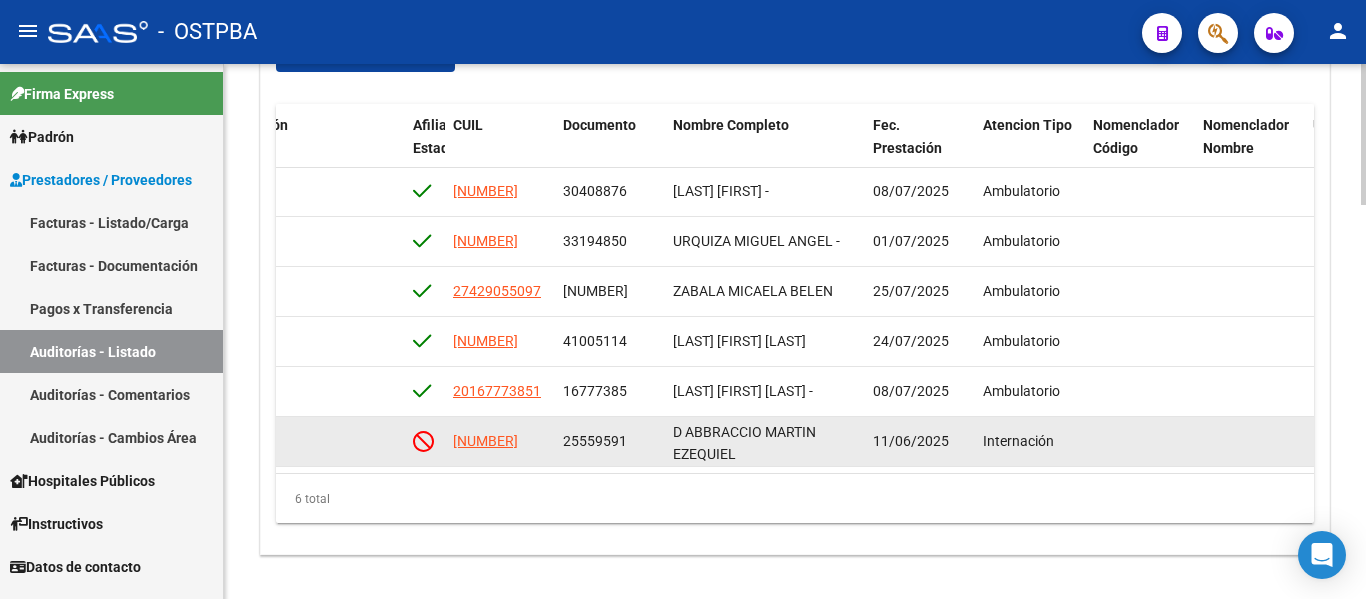 drag, startPoint x: 562, startPoint y: 428, endPoint x: 646, endPoint y: 430, distance: 84.0238 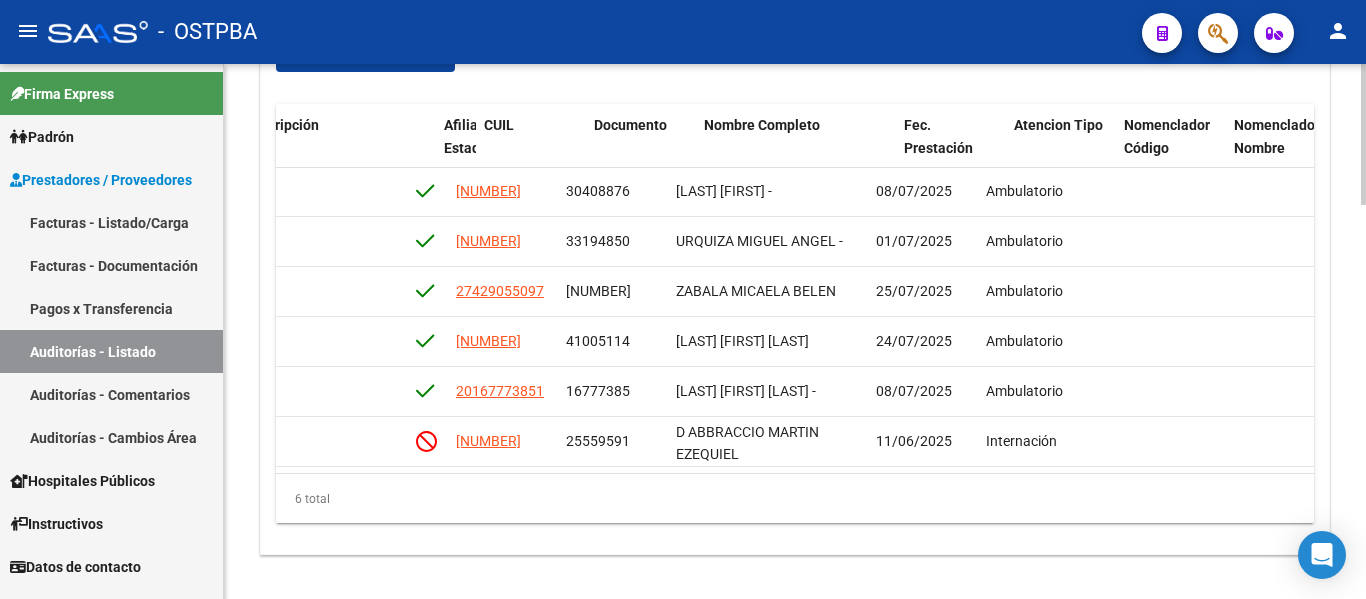 scroll, scrollTop: 17, scrollLeft: 1145, axis: both 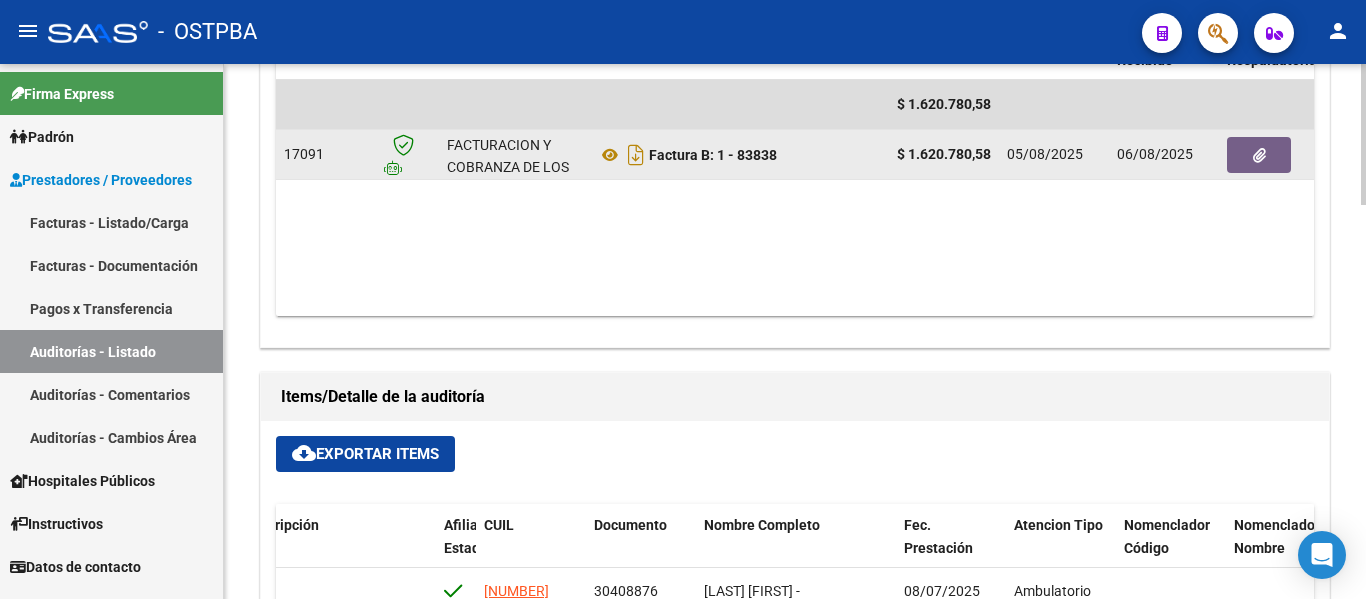 click 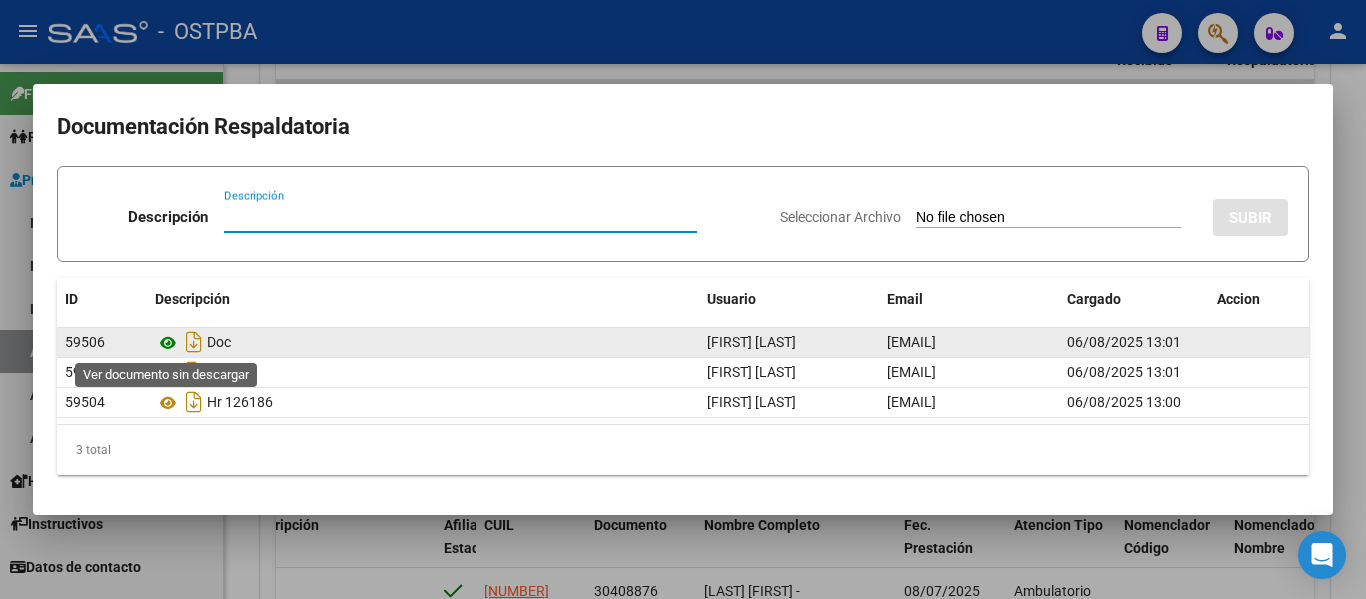 click 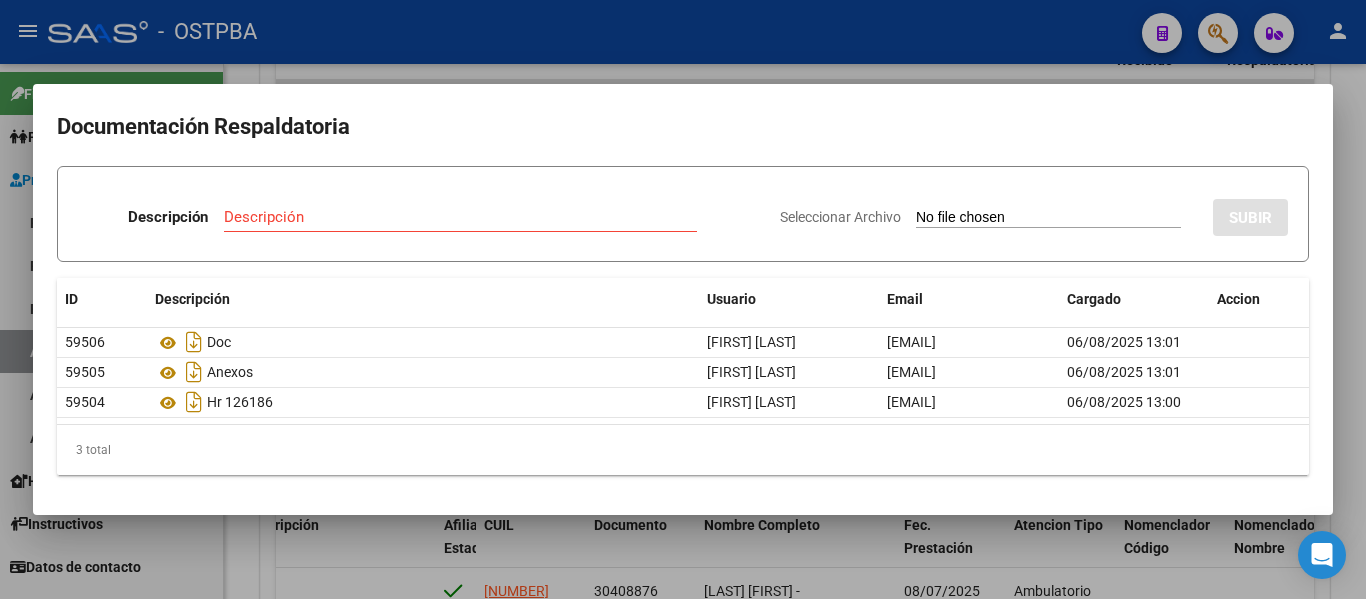 click at bounding box center [683, 299] 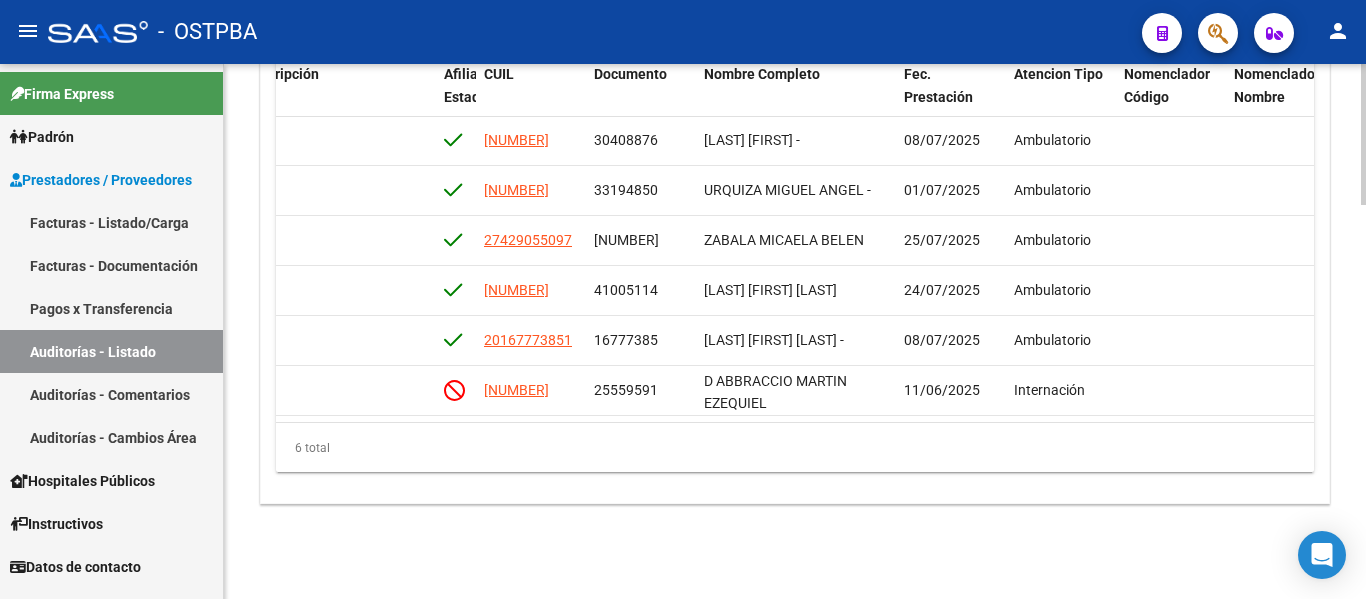 scroll, scrollTop: 1498, scrollLeft: 0, axis: vertical 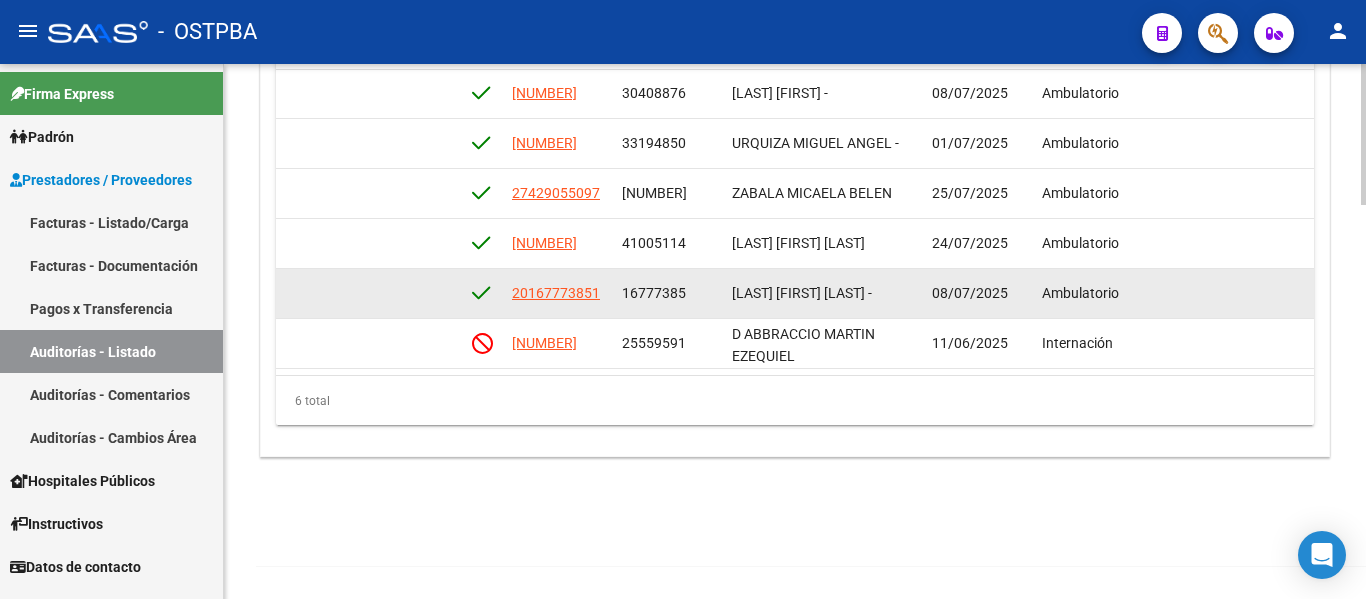 drag, startPoint x: 666, startPoint y: 274, endPoint x: 699, endPoint y: 274, distance: 33 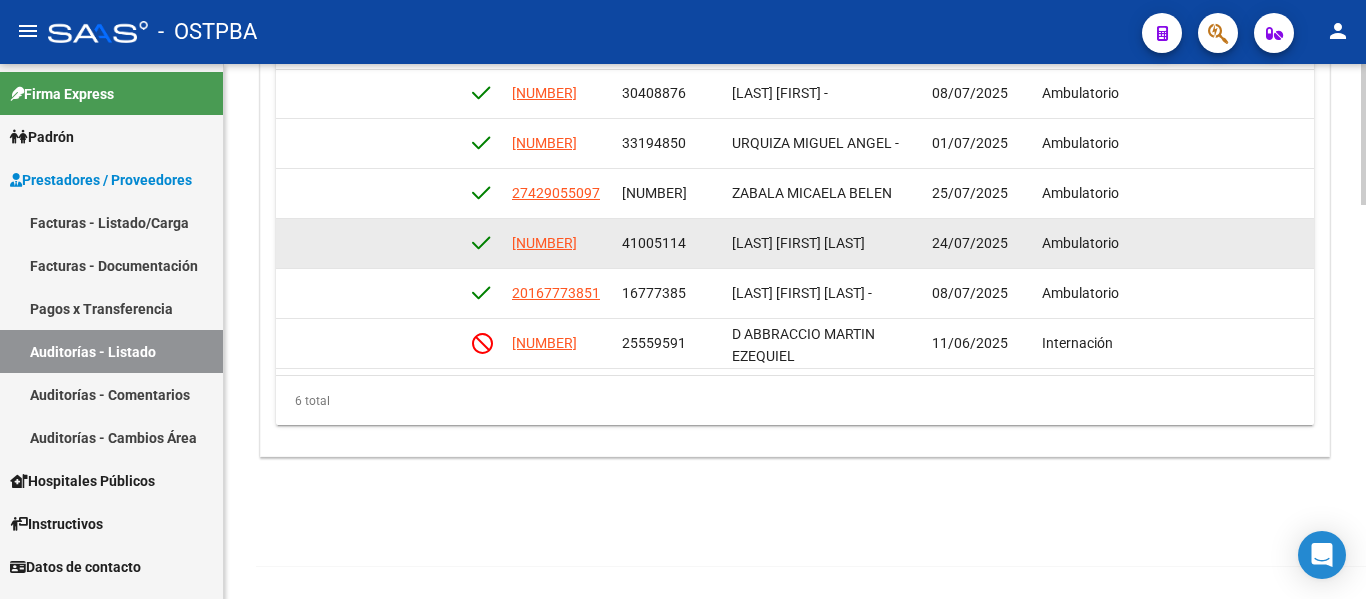 drag, startPoint x: 627, startPoint y: 222, endPoint x: 680, endPoint y: 224, distance: 53.037724 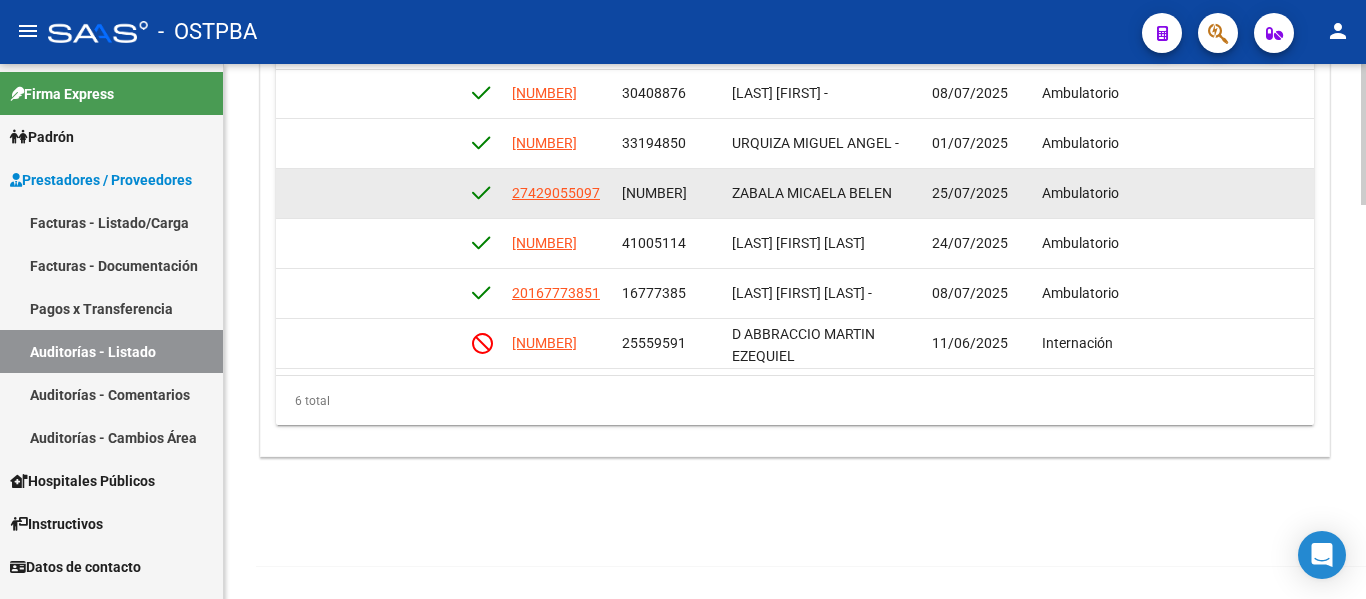 drag, startPoint x: 623, startPoint y: 172, endPoint x: 696, endPoint y: 172, distance: 73 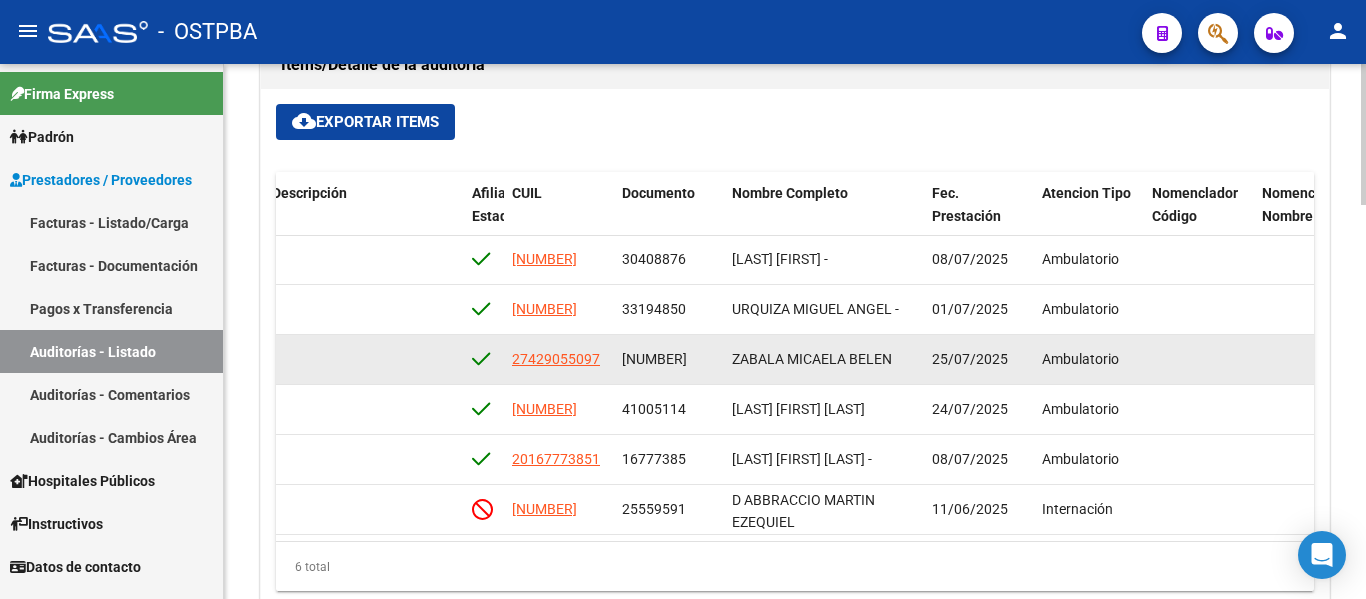 scroll, scrollTop: 1298, scrollLeft: 0, axis: vertical 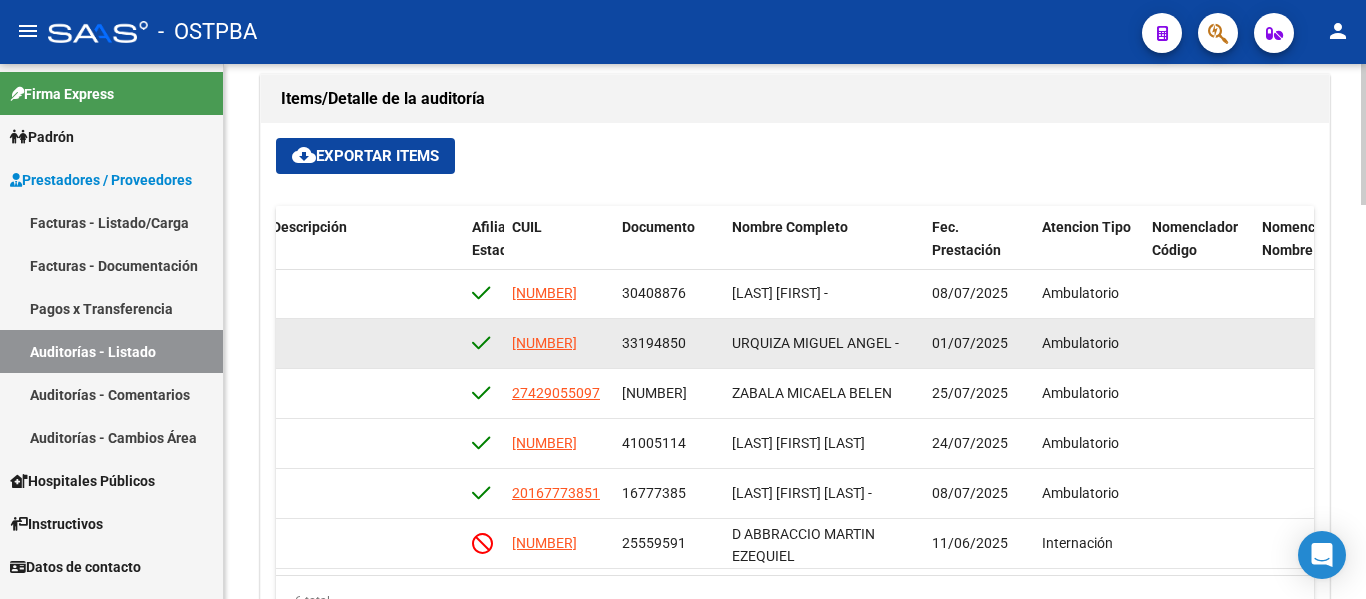 drag, startPoint x: 624, startPoint y: 324, endPoint x: 707, endPoint y: 322, distance: 83.02409 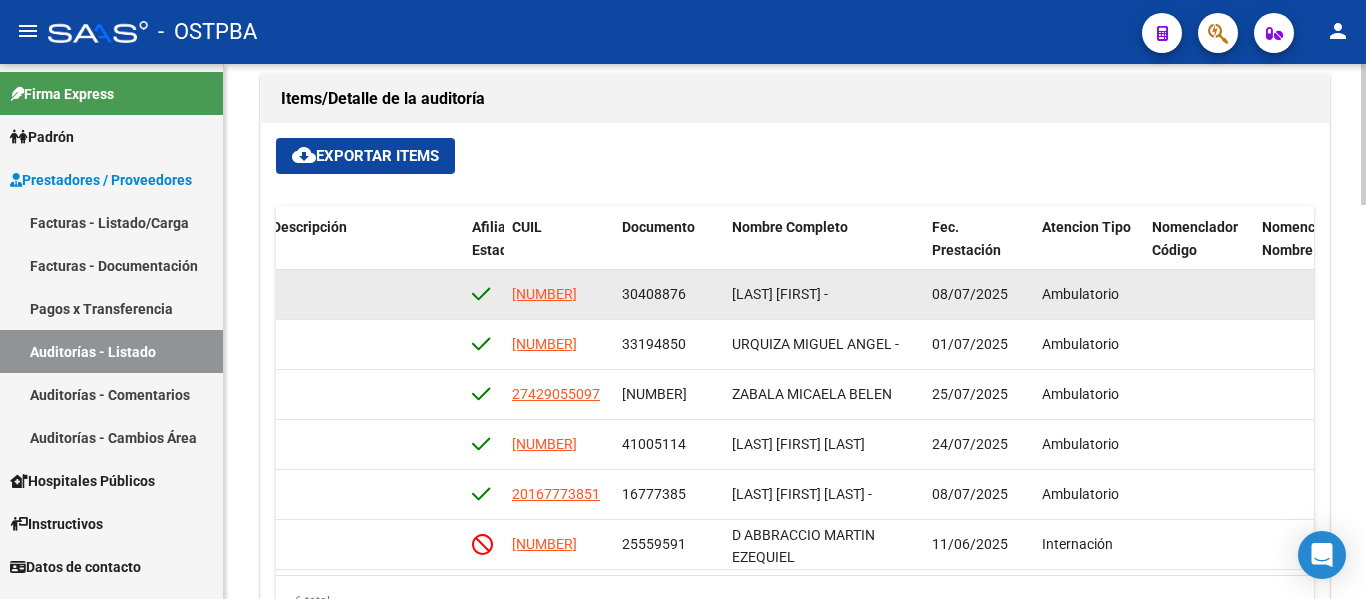 drag, startPoint x: 624, startPoint y: 289, endPoint x: 691, endPoint y: 292, distance: 67.06713 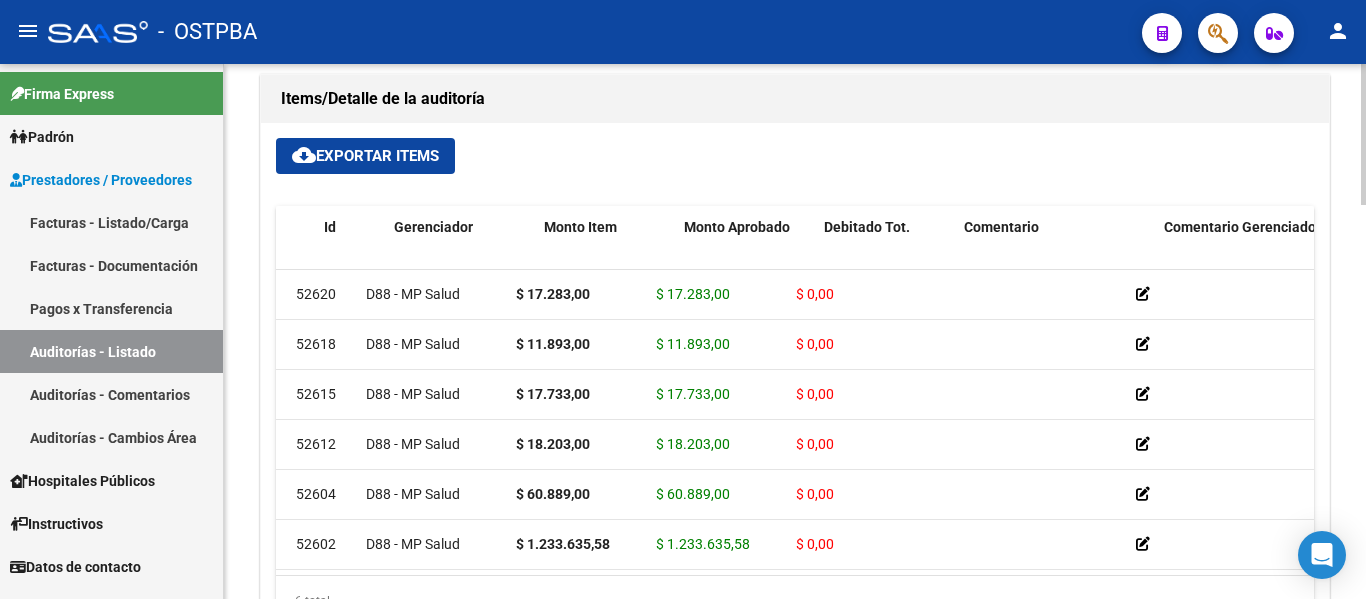 scroll, scrollTop: 0, scrollLeft: 0, axis: both 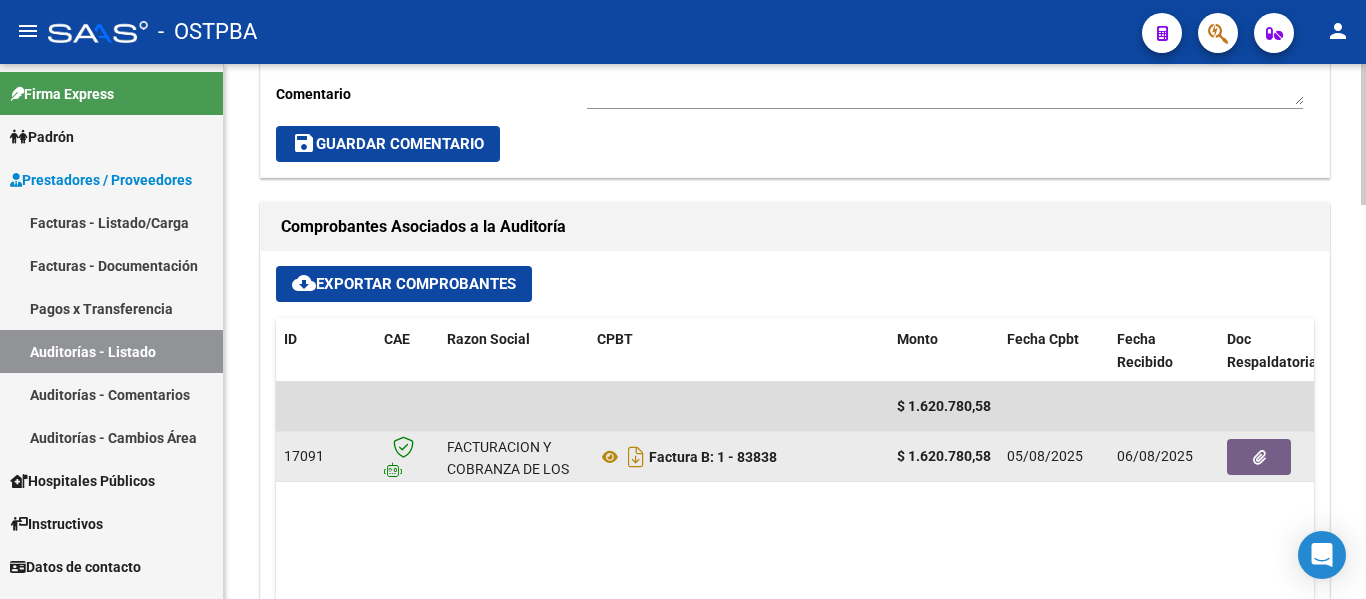 click 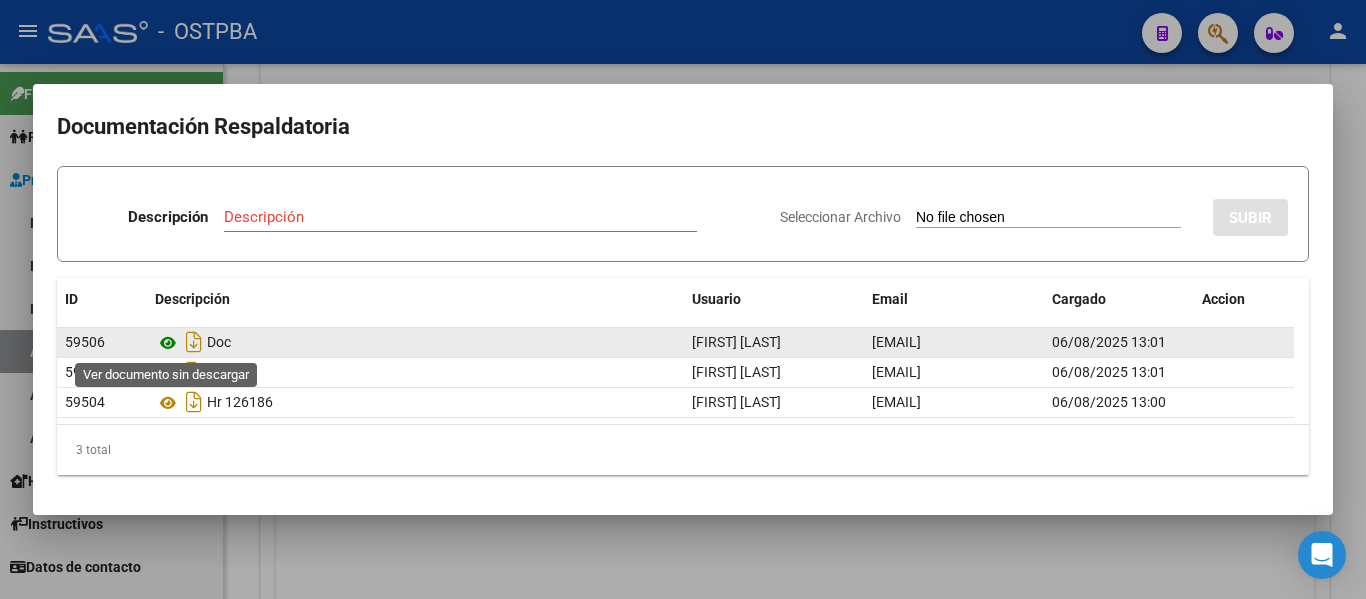 click 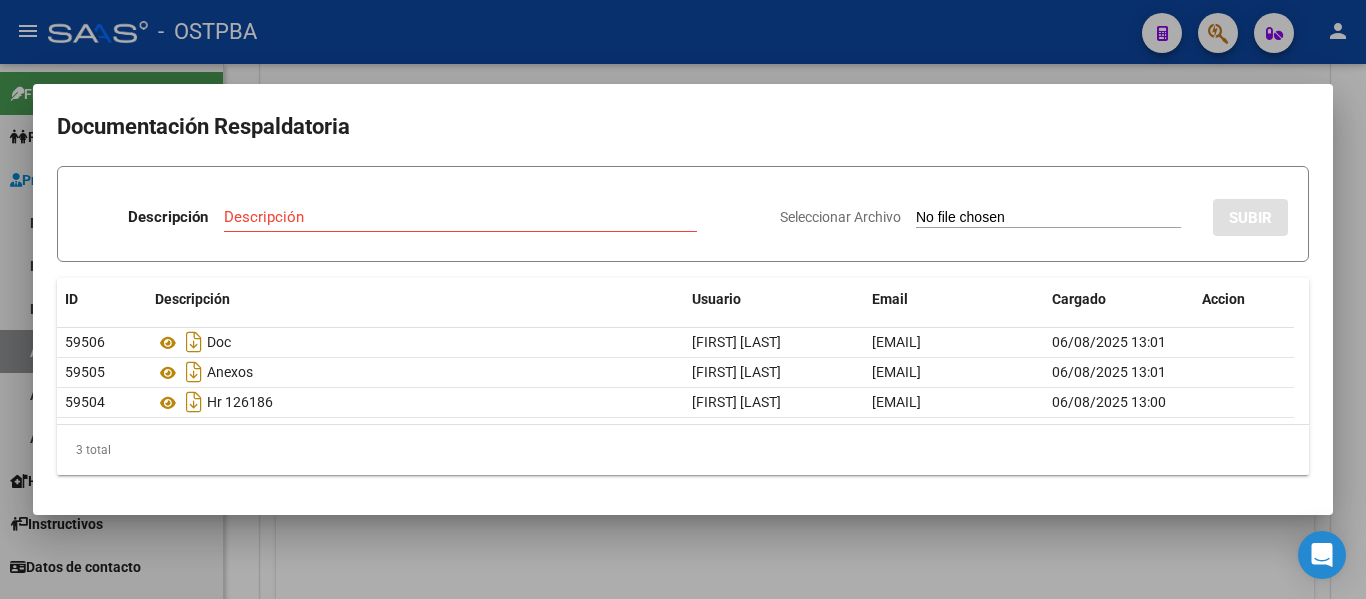 click at bounding box center (683, 299) 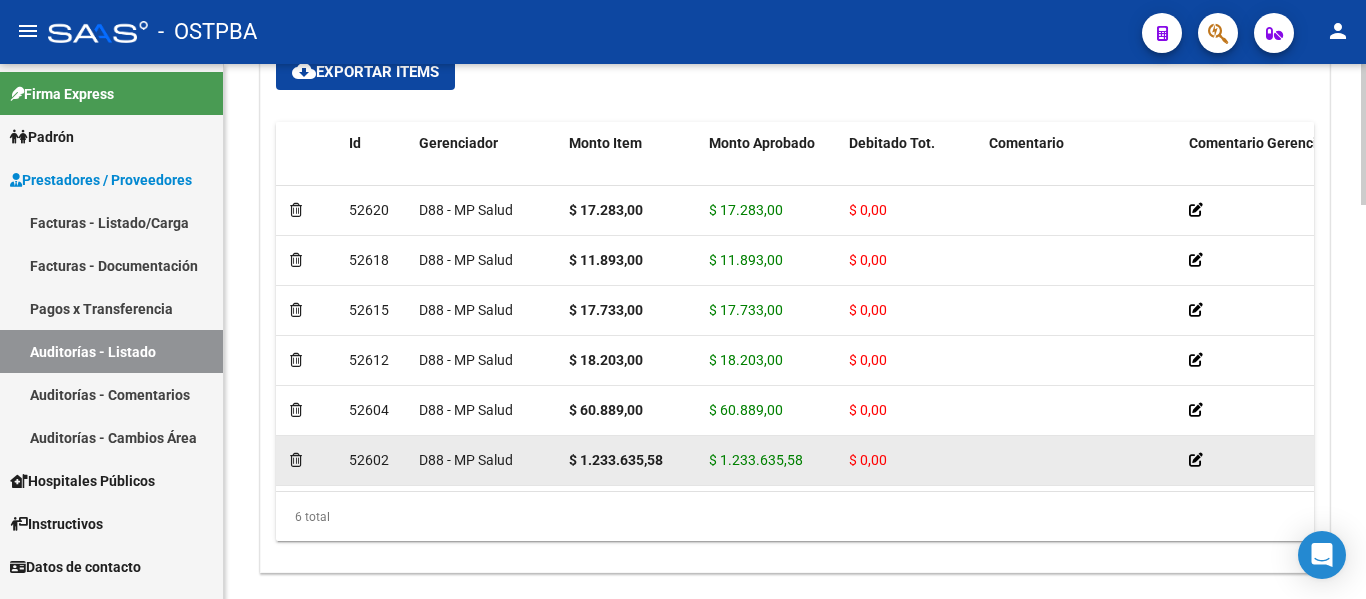 scroll, scrollTop: 1398, scrollLeft: 0, axis: vertical 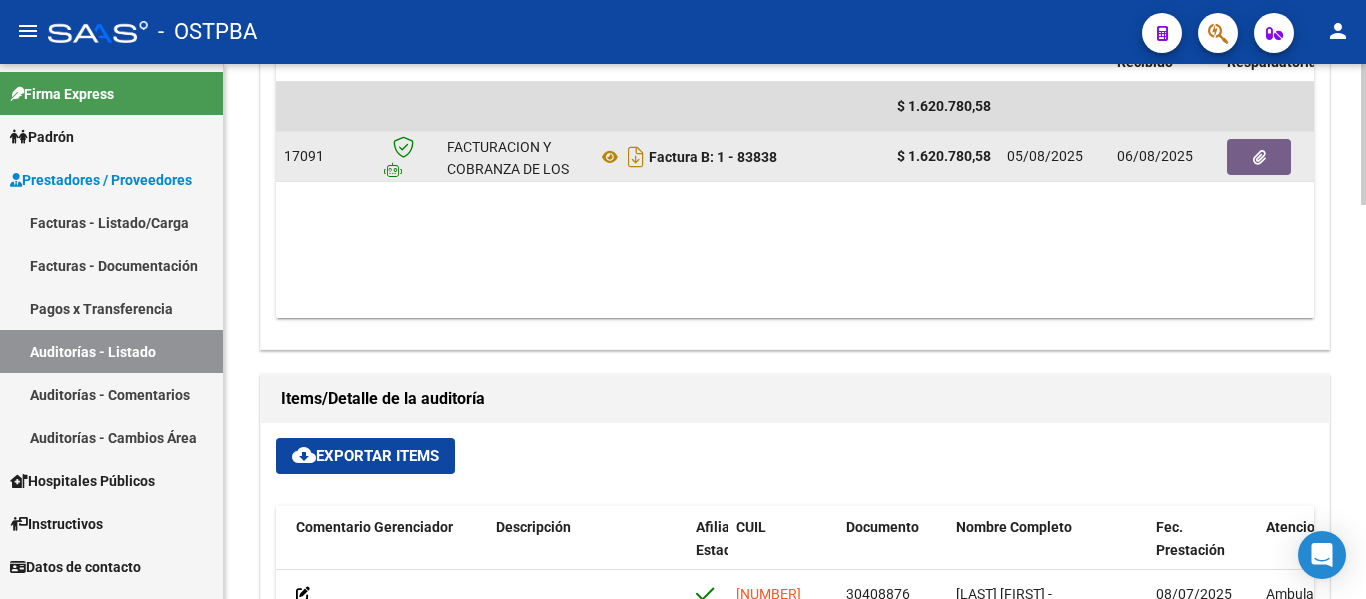 click 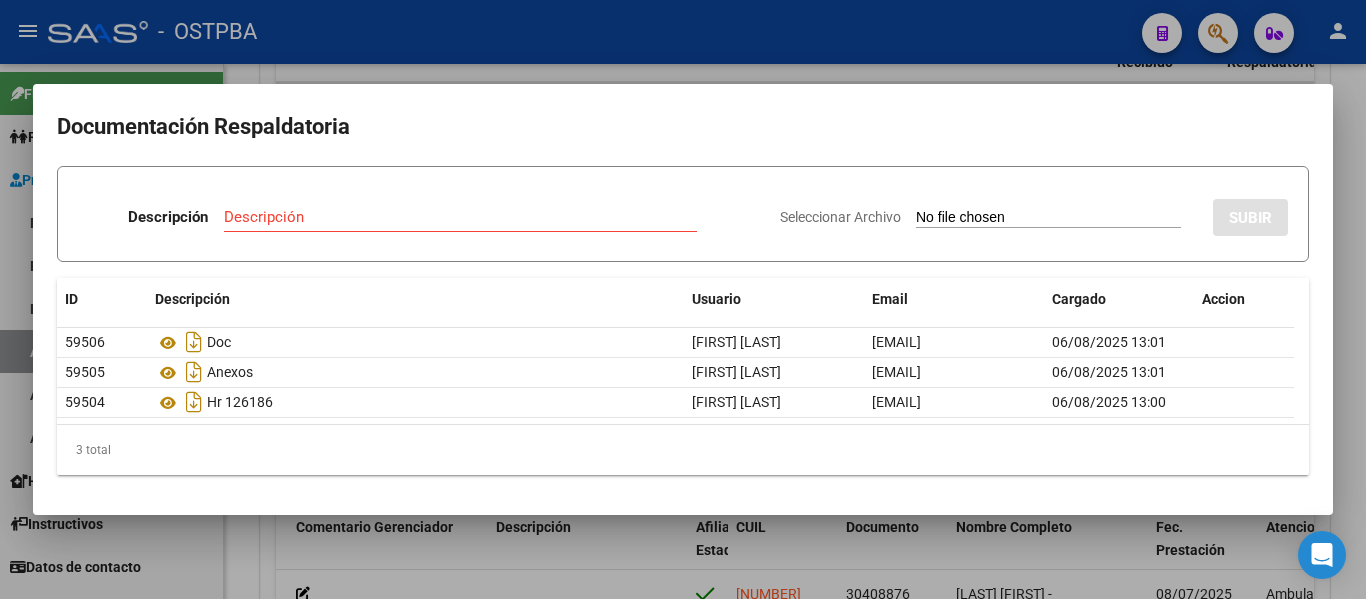 click at bounding box center (683, 299) 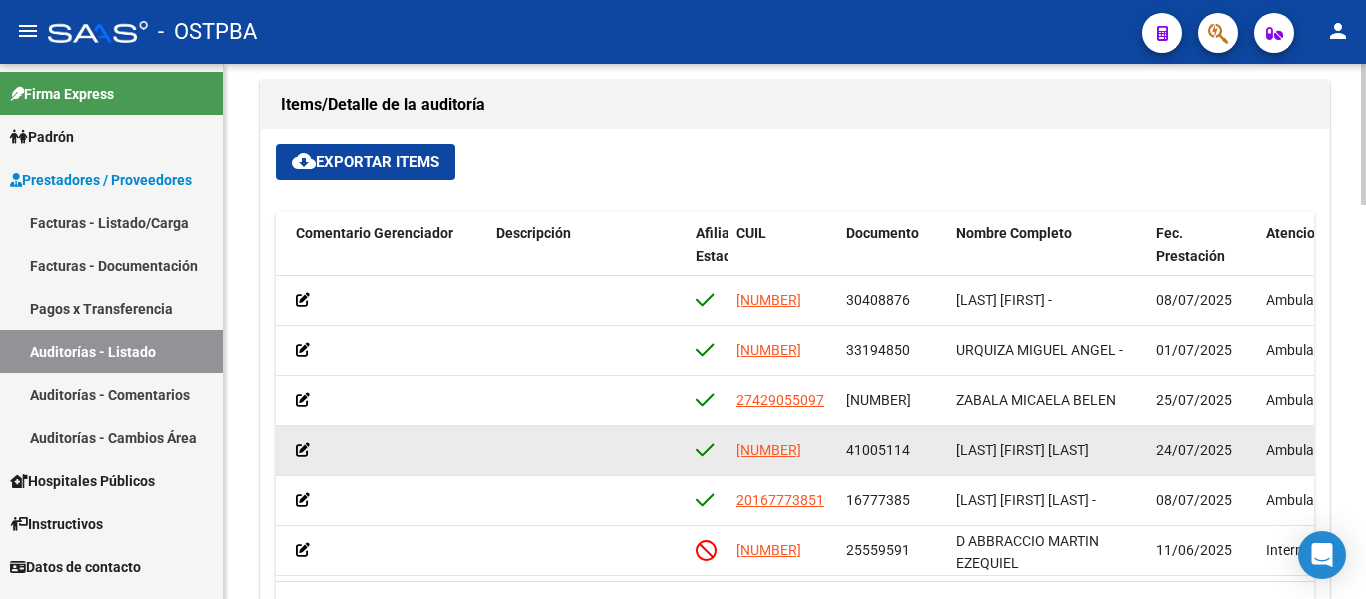 scroll, scrollTop: 1298, scrollLeft: 0, axis: vertical 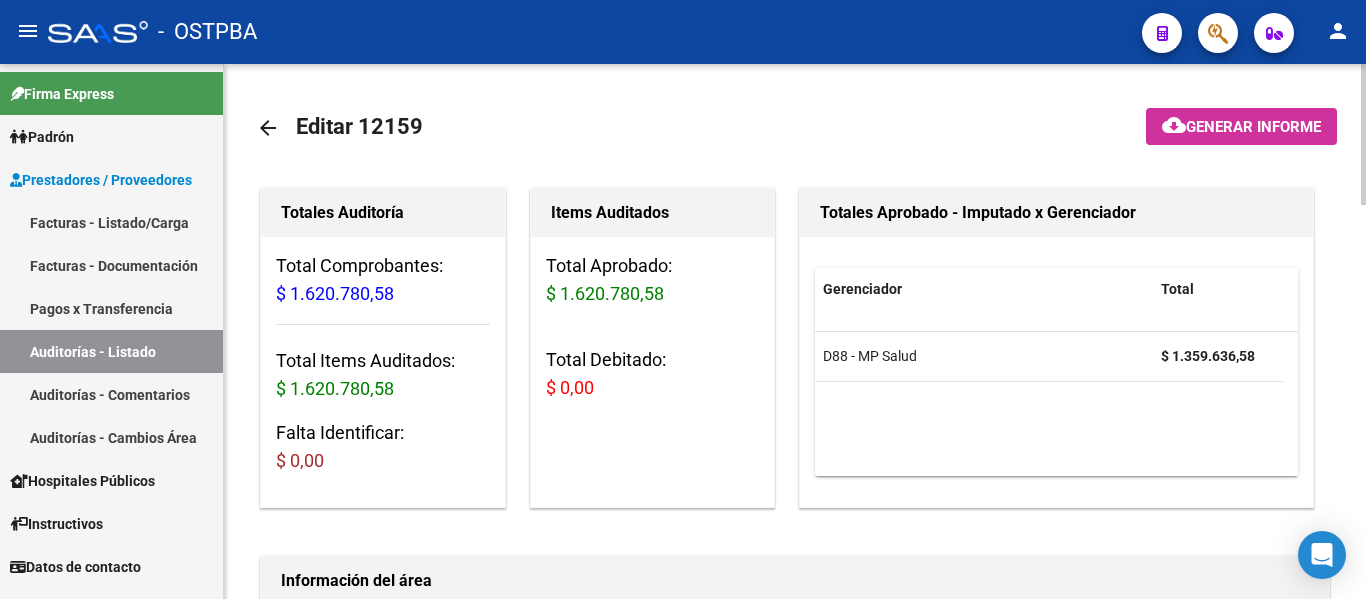 click on "arrow_back" 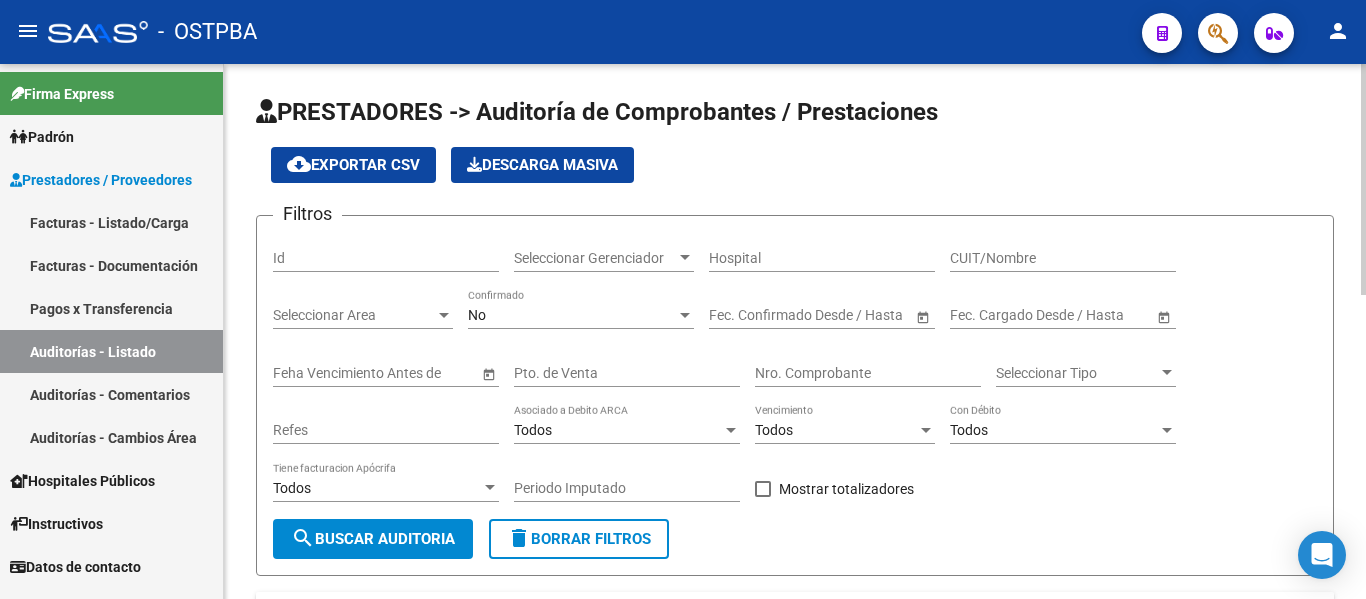click on "Seleccionar Gerenciador" at bounding box center (595, 258) 